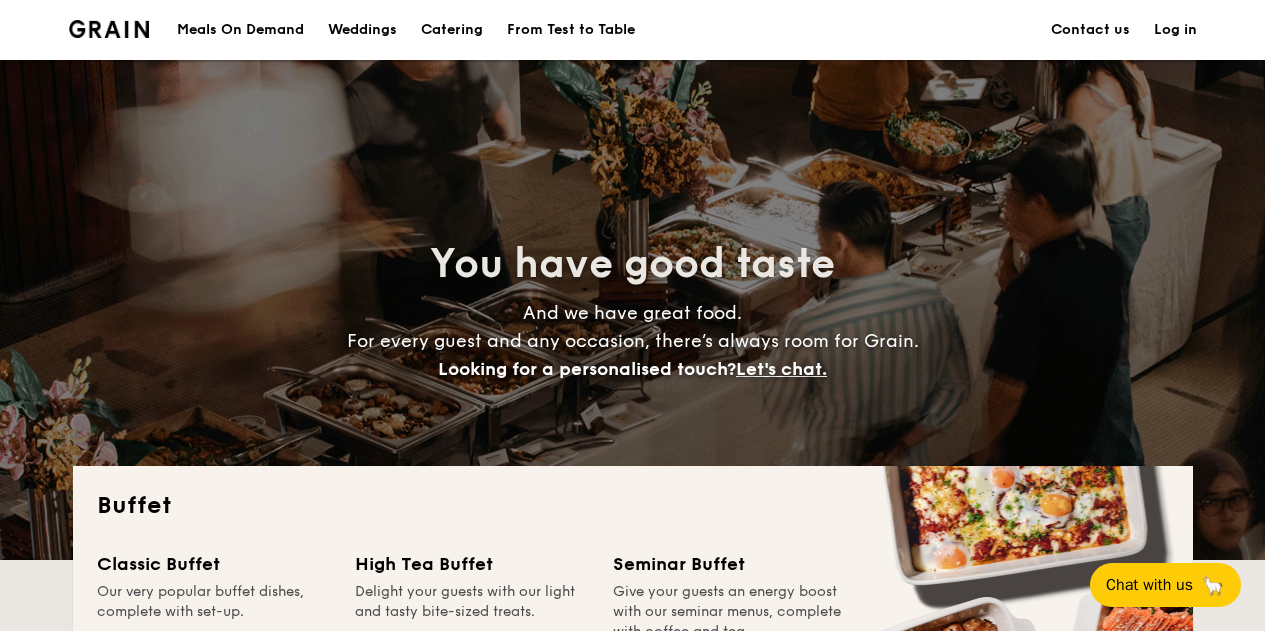 scroll, scrollTop: 0, scrollLeft: 0, axis: both 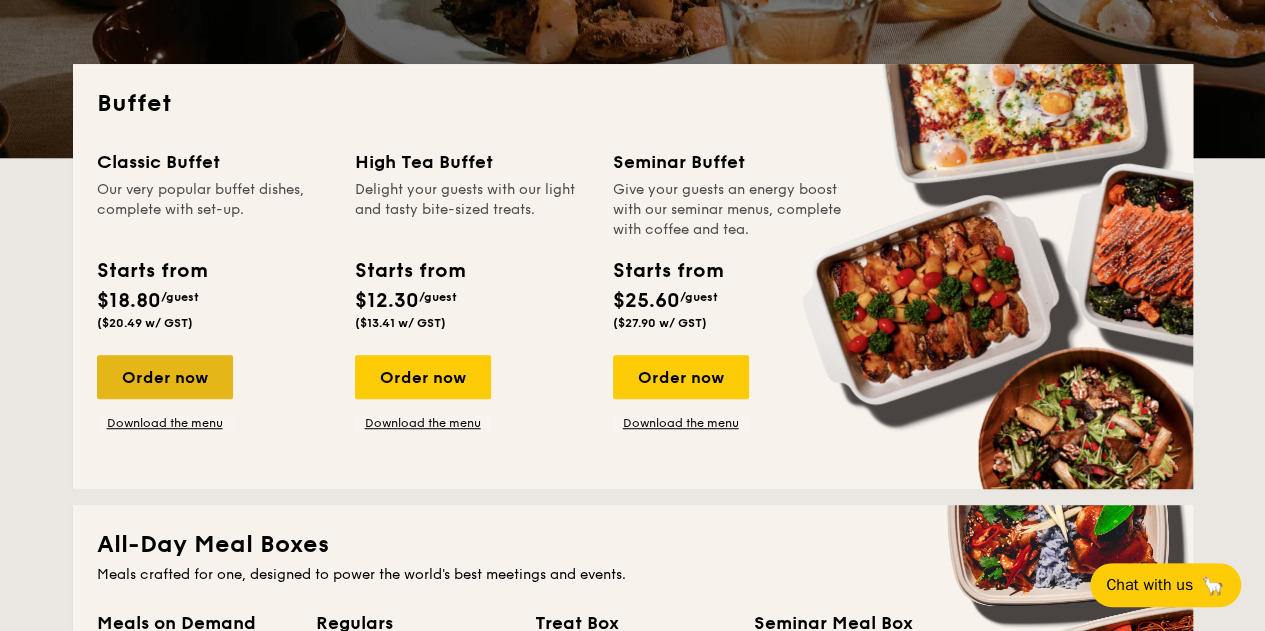 click on "Order now" at bounding box center (165, 377) 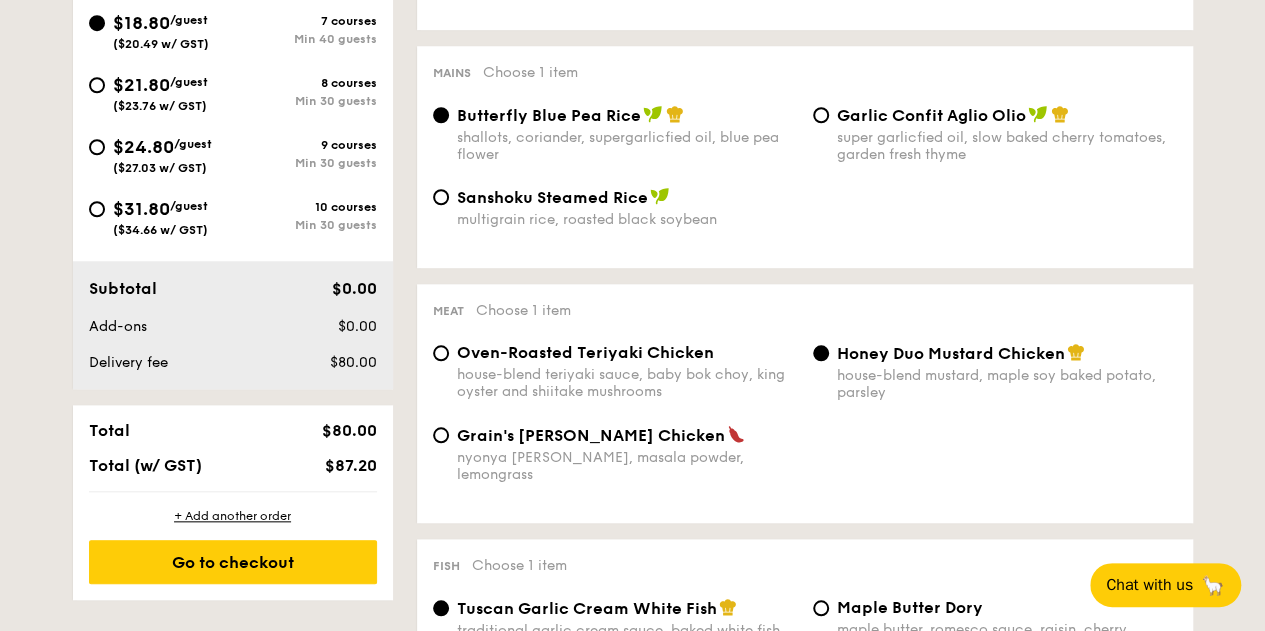 scroll, scrollTop: 796, scrollLeft: 0, axis: vertical 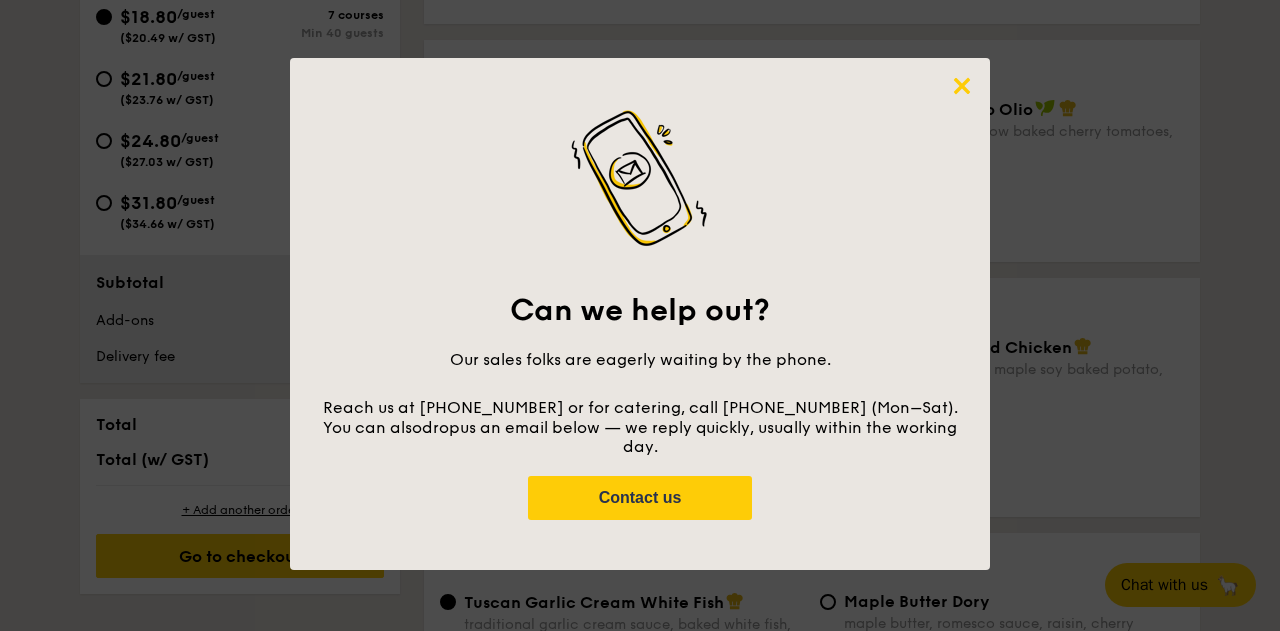 click 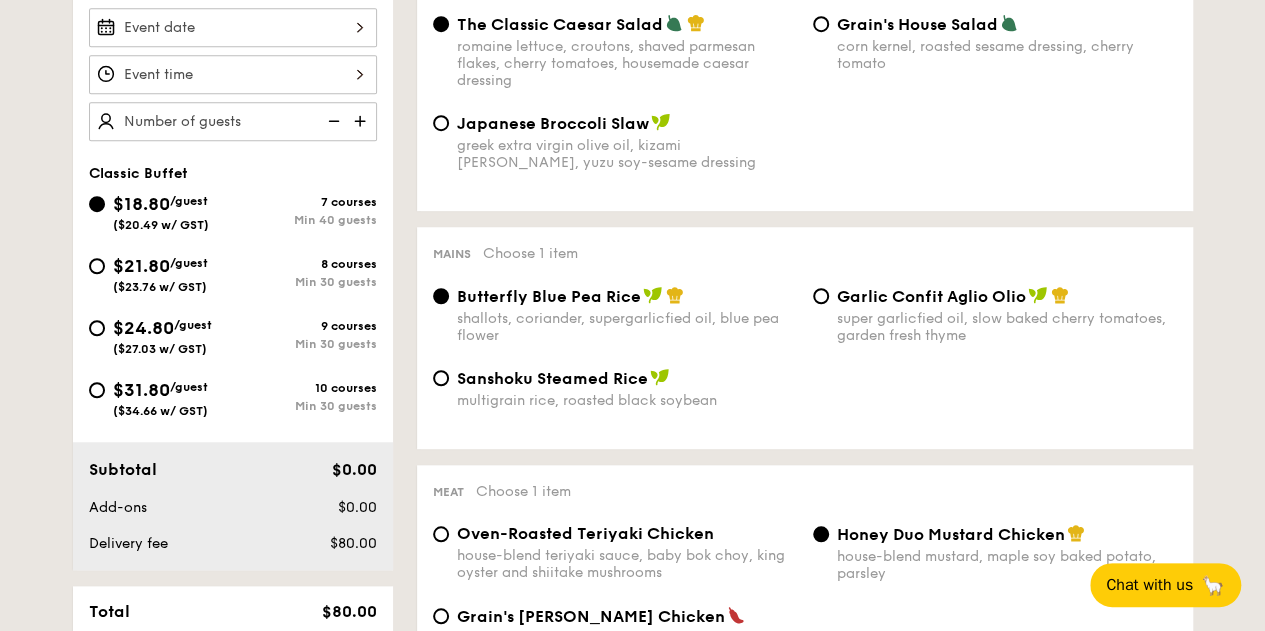 scroll, scrollTop: 610, scrollLeft: 0, axis: vertical 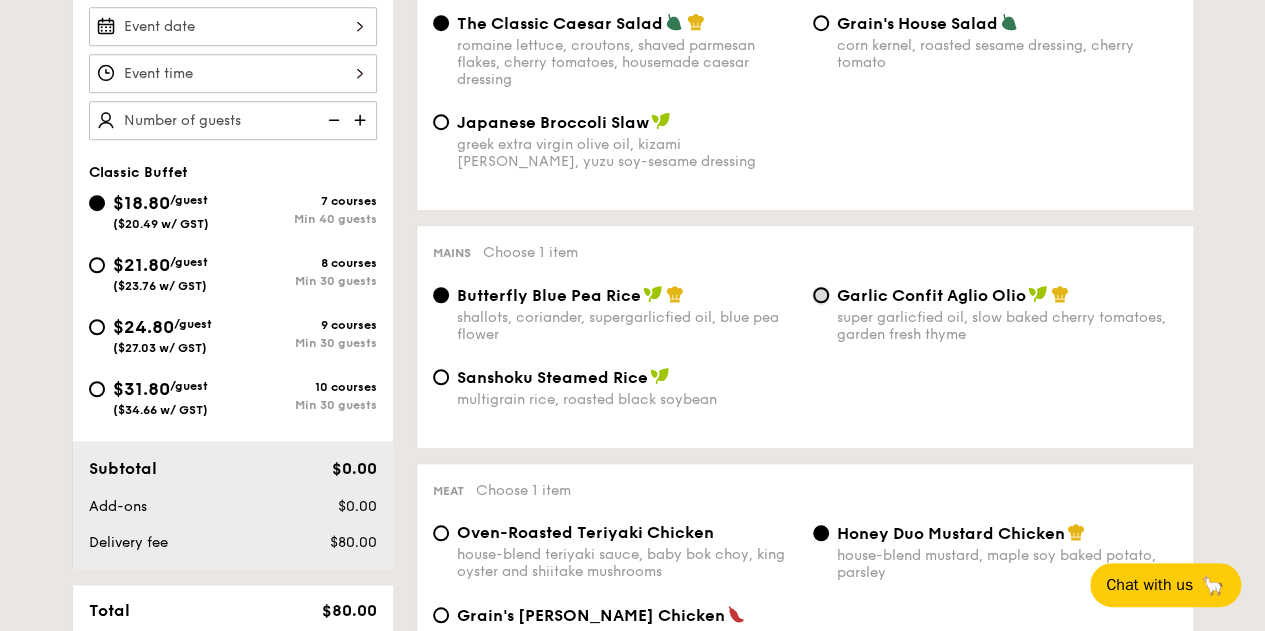 click on "Garlic Confit Aglio Olio super garlicfied oil, slow baked cherry tomatoes, garden fresh thyme" at bounding box center (821, 295) 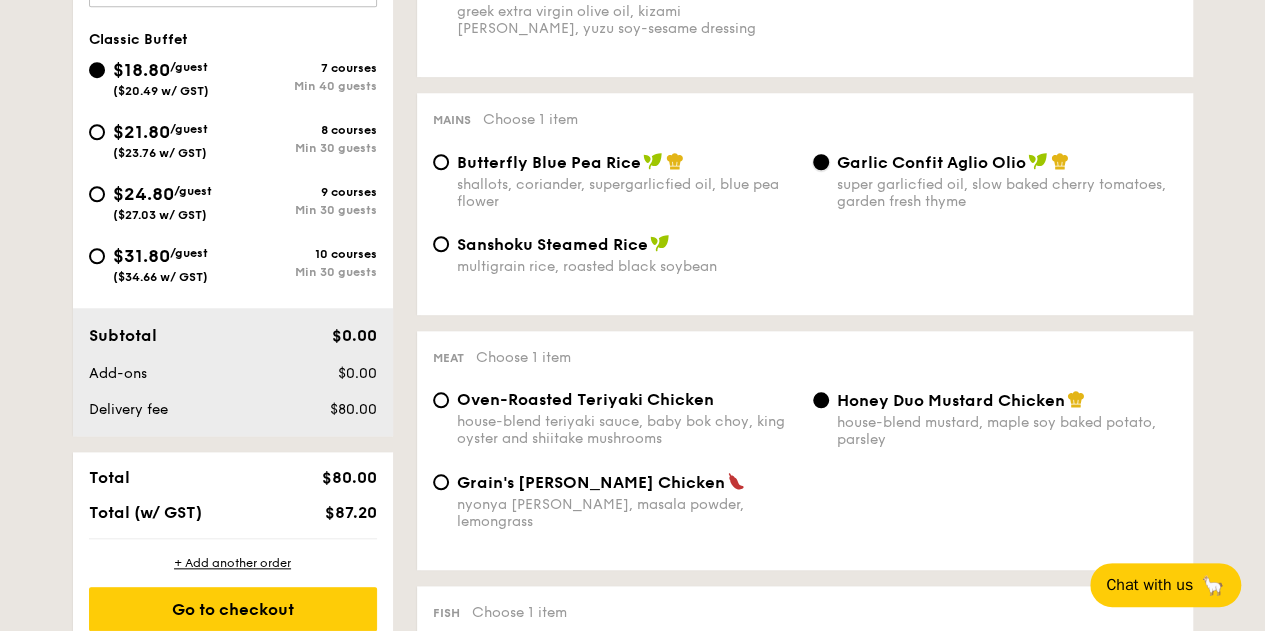 scroll, scrollTop: 739, scrollLeft: 0, axis: vertical 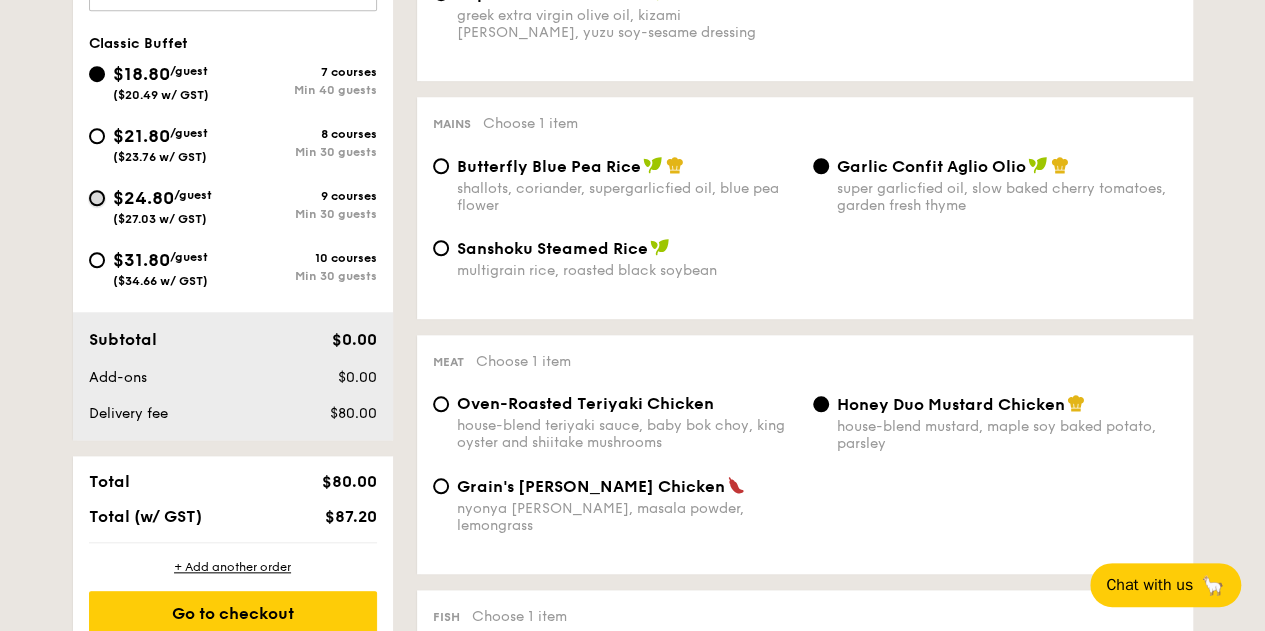 click on "$24.80
/guest
($27.03 w/ GST)
9 courses
Min 30 guests" at bounding box center (97, 198) 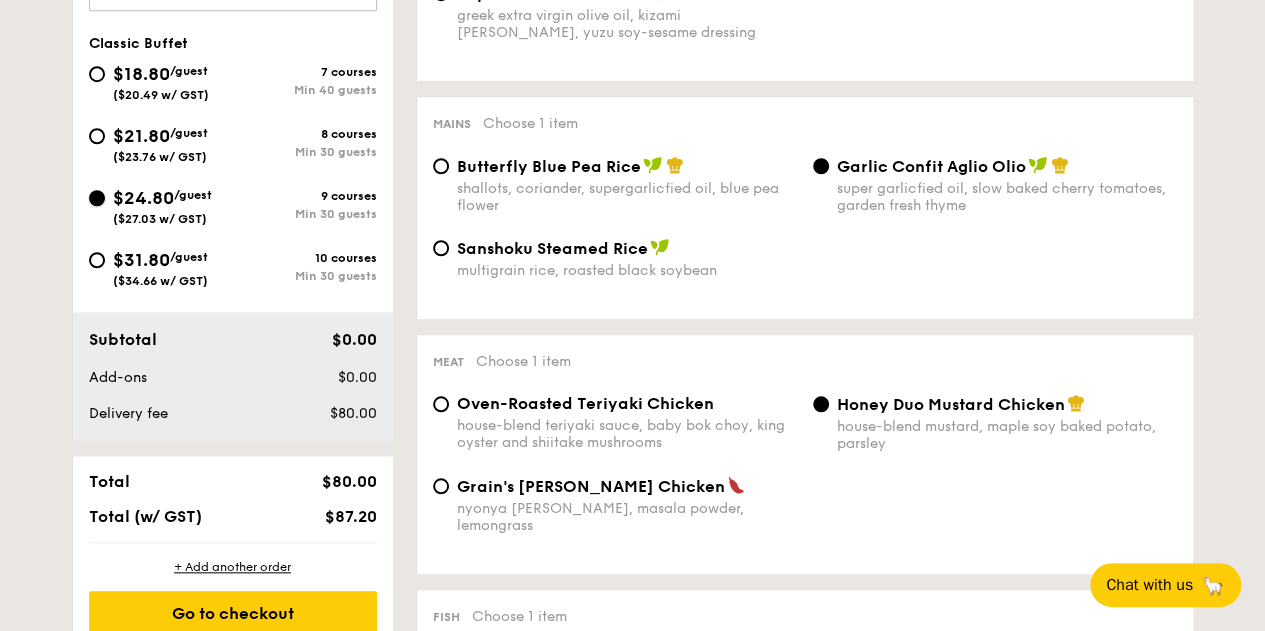radio on "true" 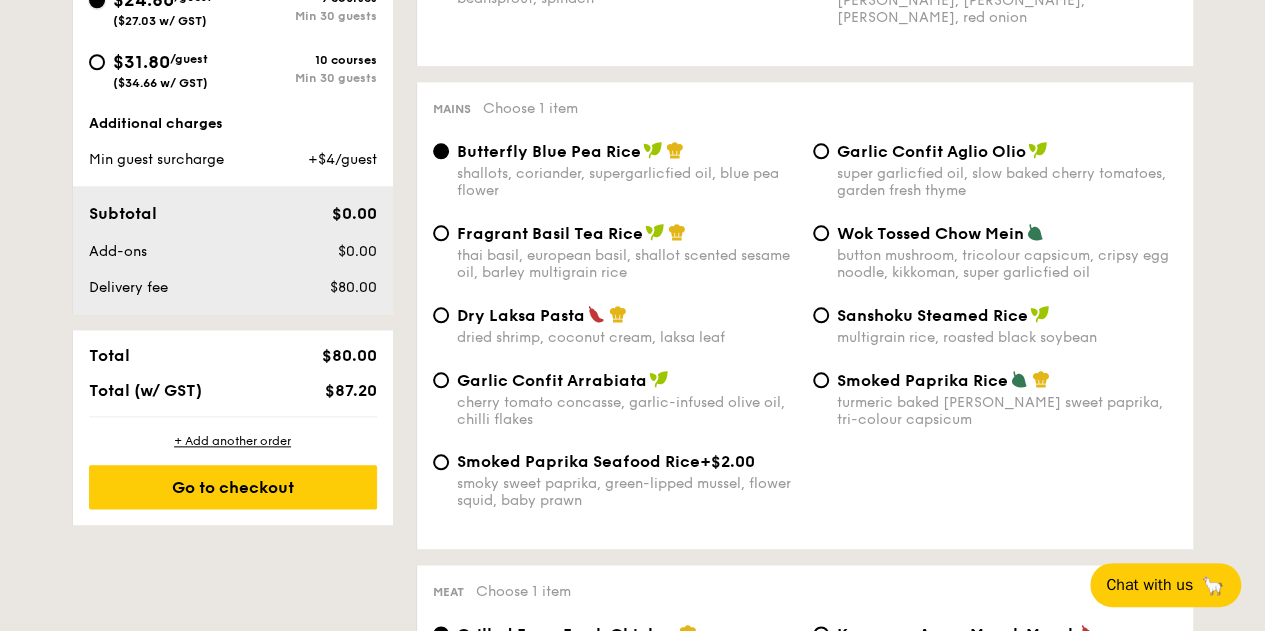 scroll, scrollTop: 934, scrollLeft: 0, axis: vertical 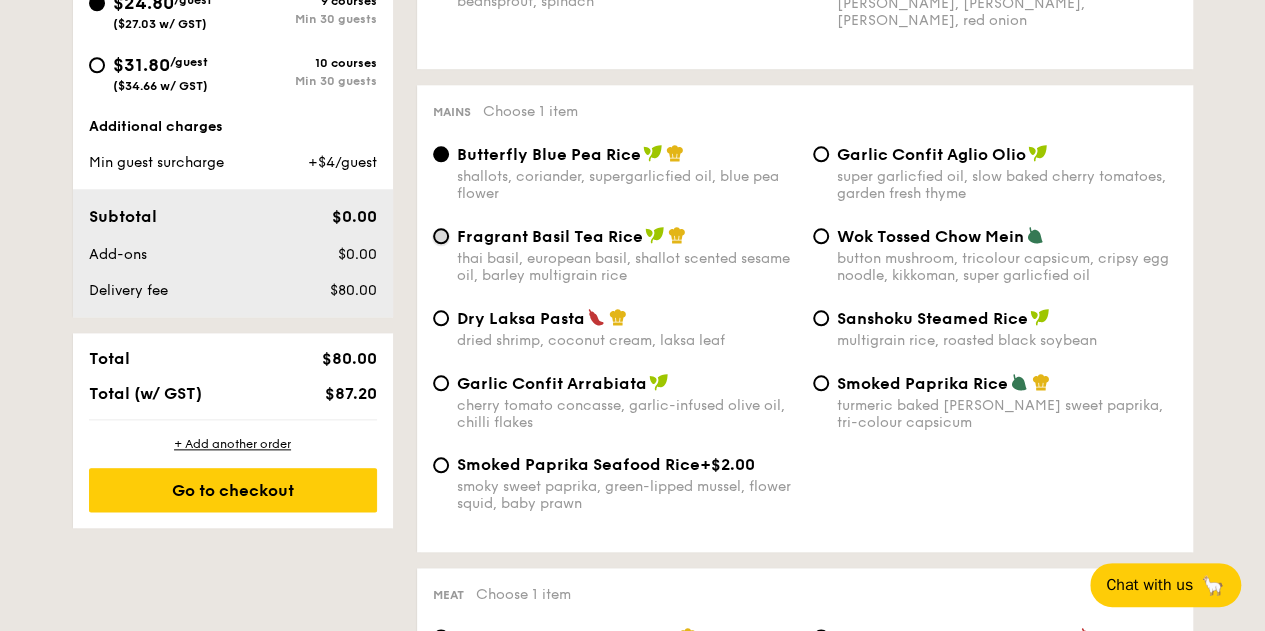 click on "Fragrant Basil Tea Rice thai basil, european basil, shallot scented sesame oil, barley multigrain rice" at bounding box center [441, 236] 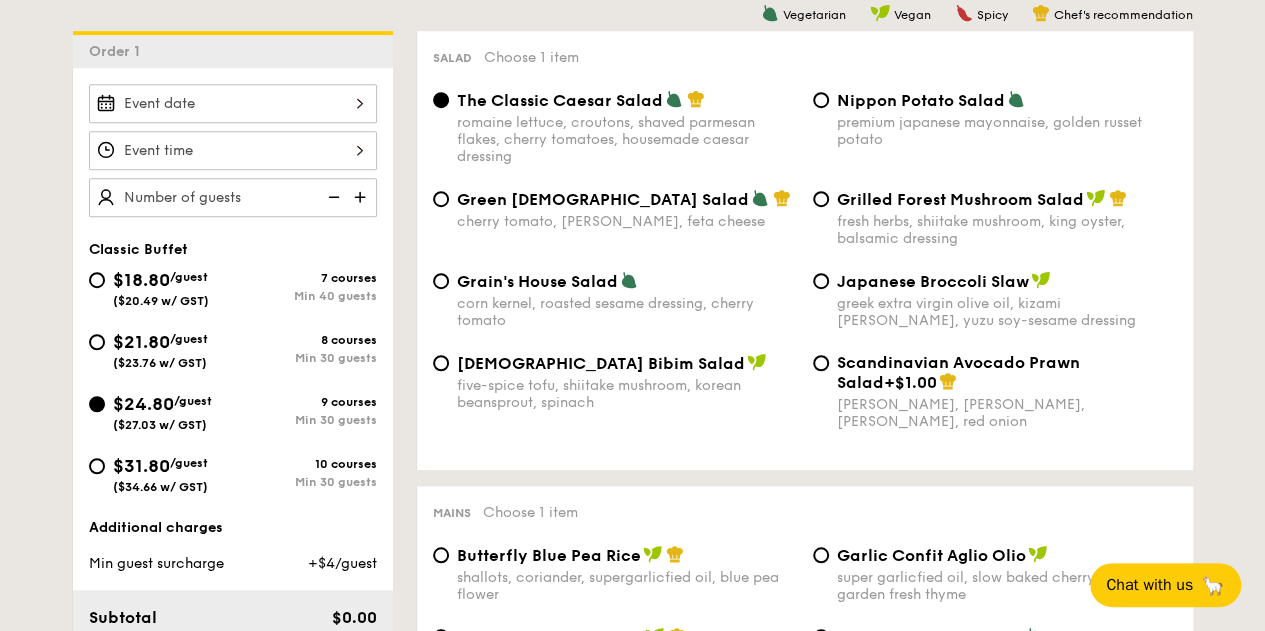 scroll, scrollTop: 530, scrollLeft: 0, axis: vertical 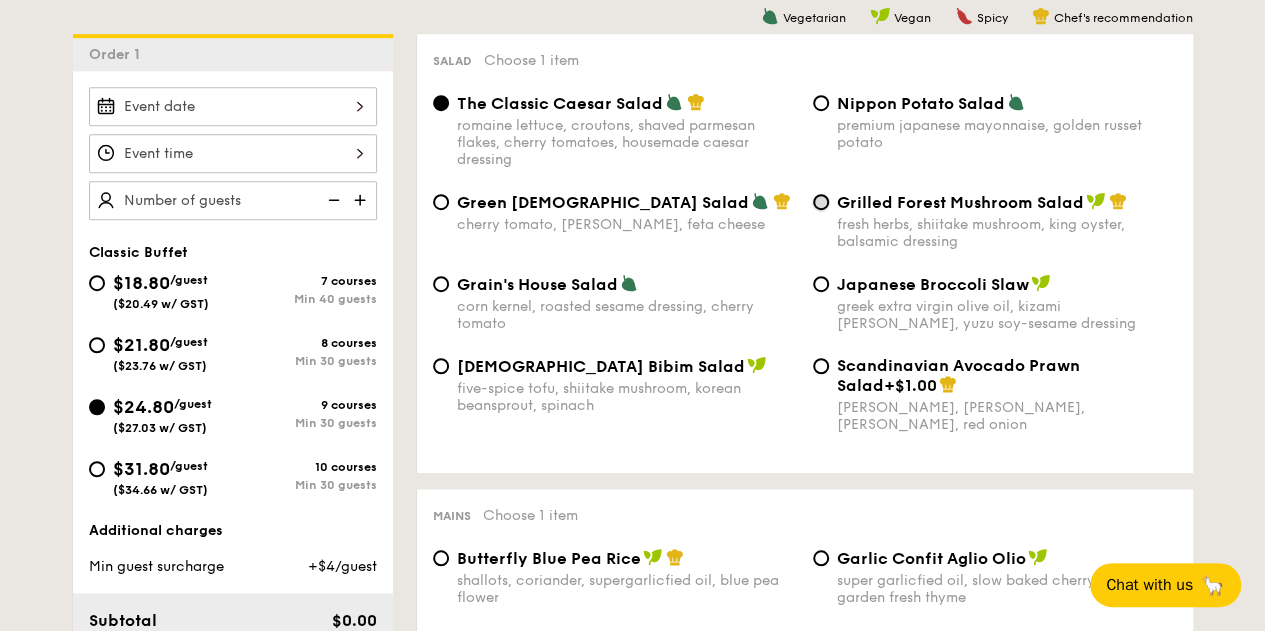 click on "Grilled Forest Mushroom Salad fresh herbs, shiitake mushroom, king oyster, balsamic dressing" at bounding box center [821, 202] 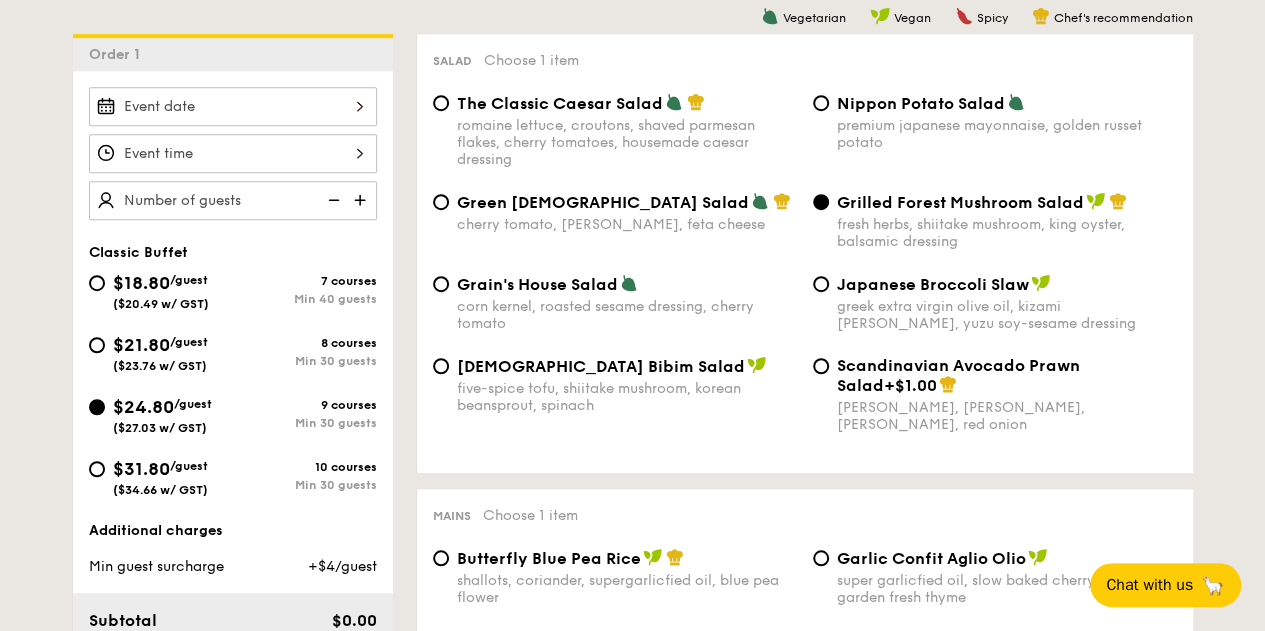 click on "The Classic Caesar Salad romaine lettuce, croutons, shaved parmesan flakes, cherry tomatoes, housemade caesar dressing" at bounding box center [615, 130] 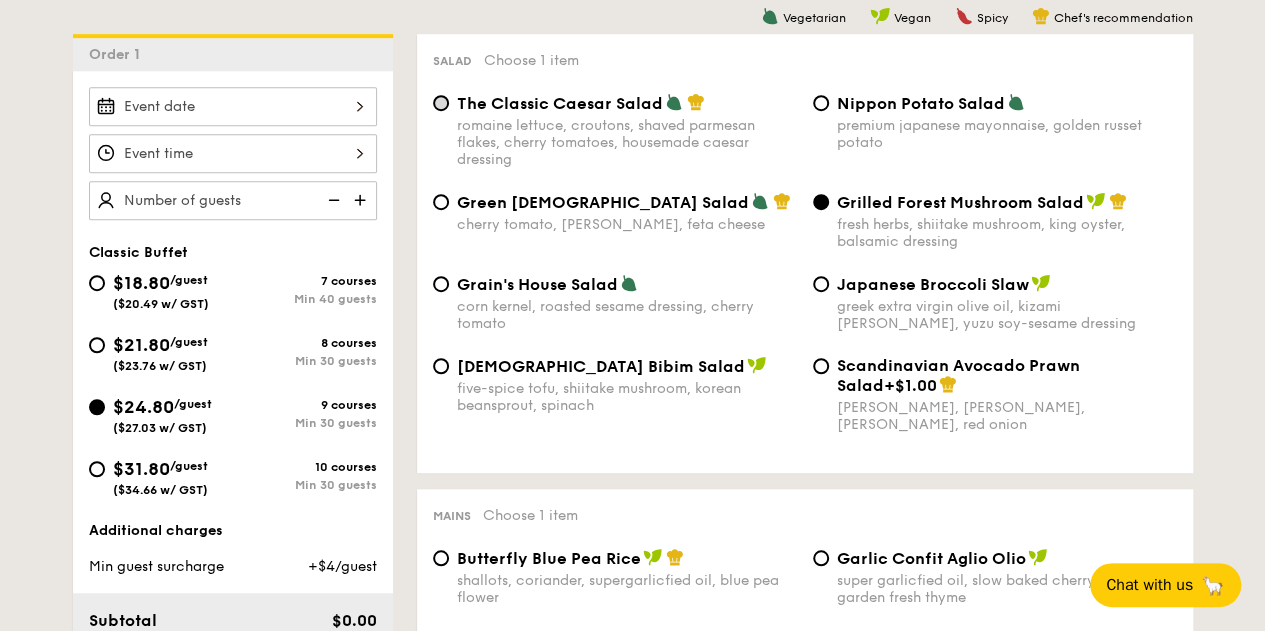 click on "The Classic Caesar Salad romaine lettuce, croutons, shaved parmesan flakes, cherry tomatoes, housemade caesar dressing" at bounding box center (615, 130) 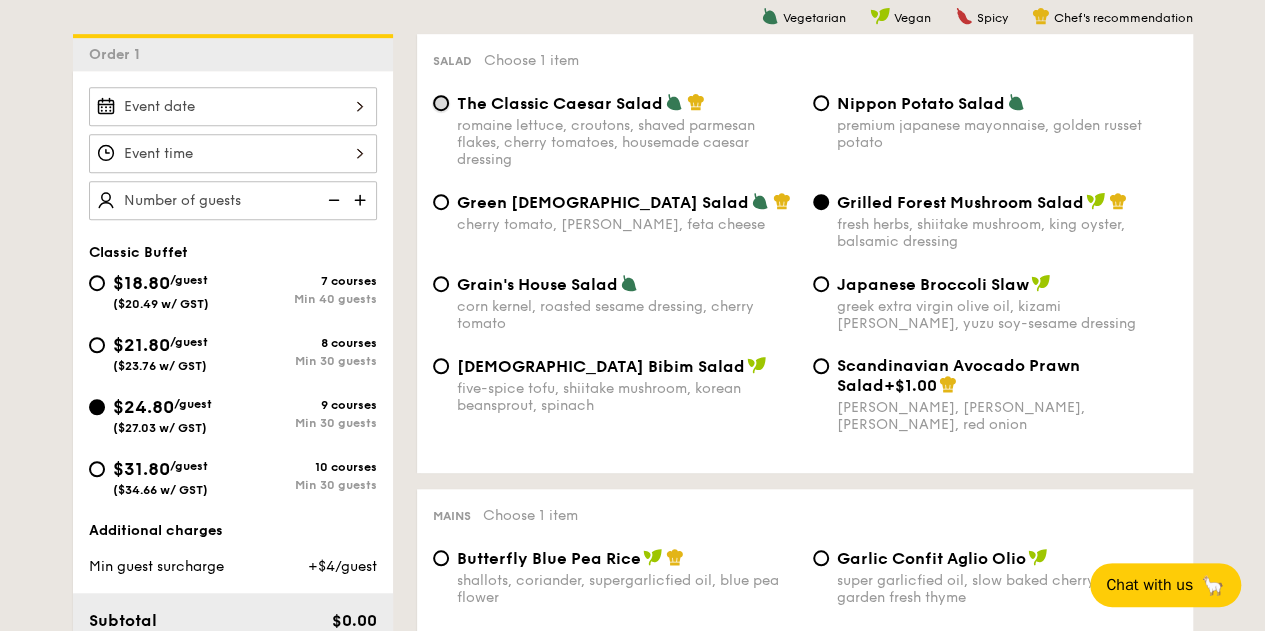 click on "The Classic Caesar Salad romaine lettuce, croutons, shaved parmesan flakes, cherry tomatoes, housemade caesar dressing" at bounding box center (441, 103) 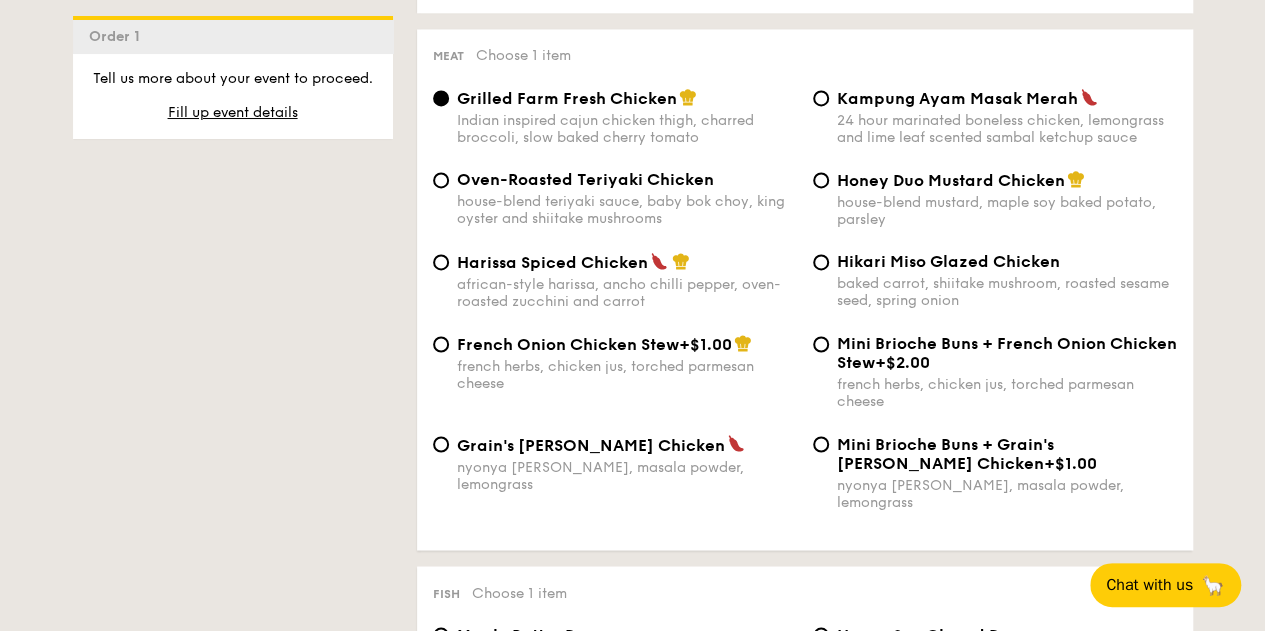 scroll, scrollTop: 1474, scrollLeft: 0, axis: vertical 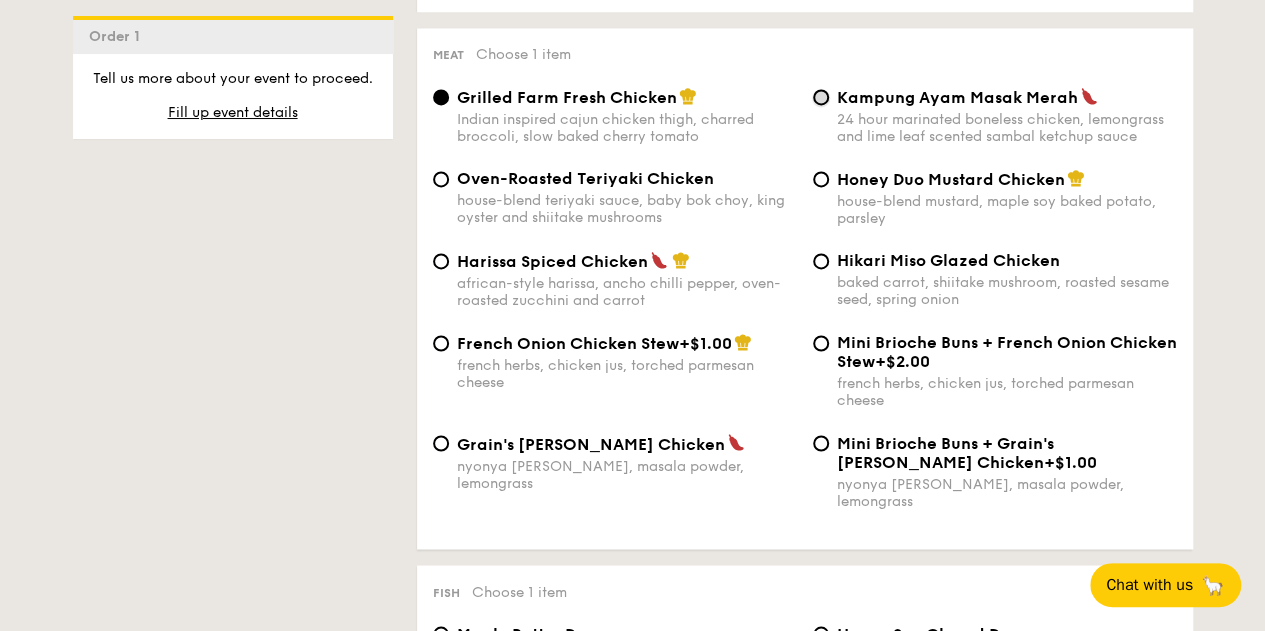click on "Kampung Ayam Masak Merah 24 hour marinated boneless chicken, lemongrass and lime leaf scented sambal ketchup sauce" at bounding box center [821, 97] 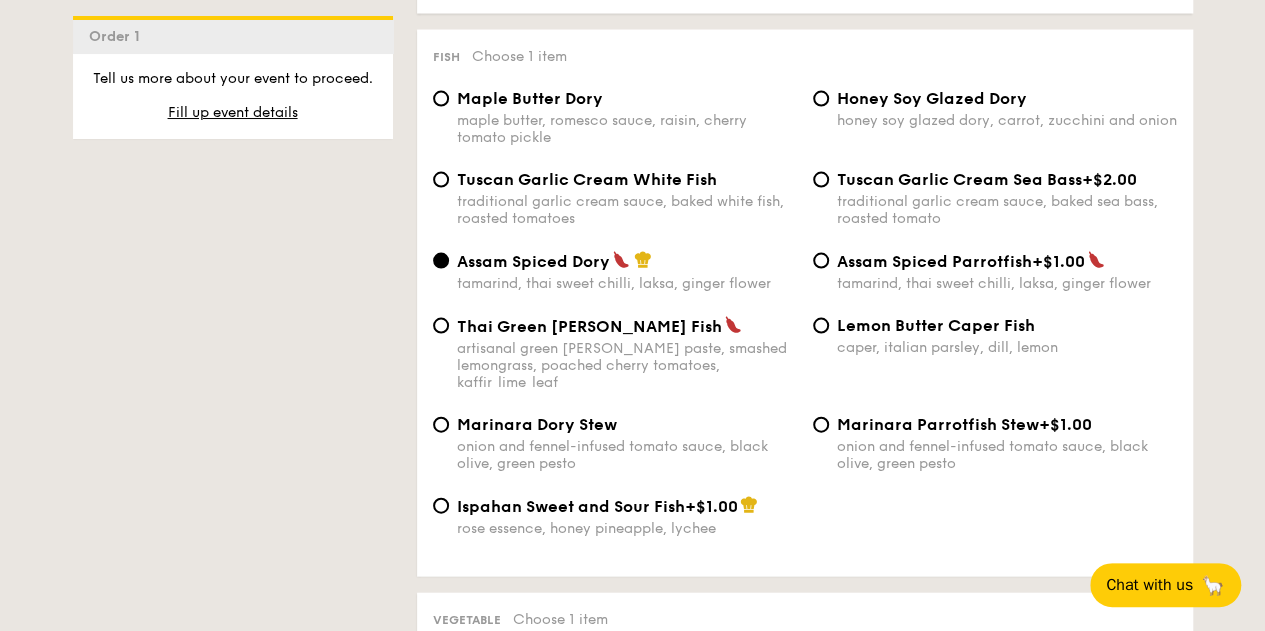 scroll, scrollTop: 2007, scrollLeft: 0, axis: vertical 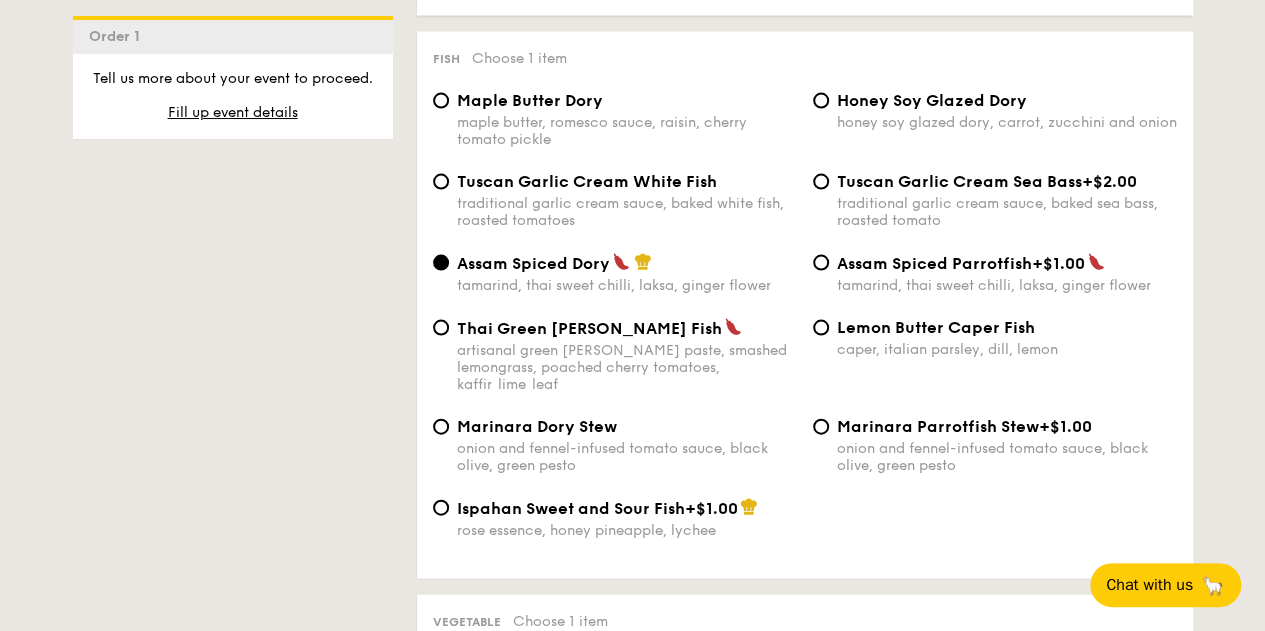 click on "traditional garlic cream sauce, baked white fish, roasted tomatoes" at bounding box center (627, 212) 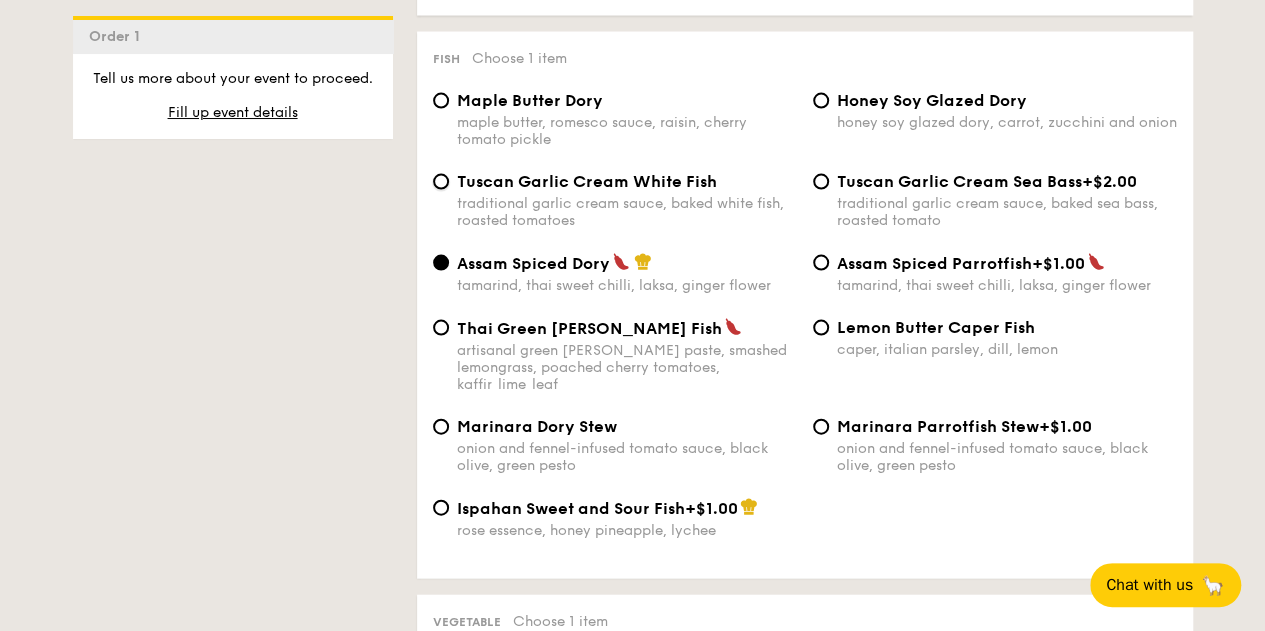 click on "Tuscan Garlic Cream White Fish traditional garlic cream sauce, baked white fish, roasted tomatoes" at bounding box center [441, 182] 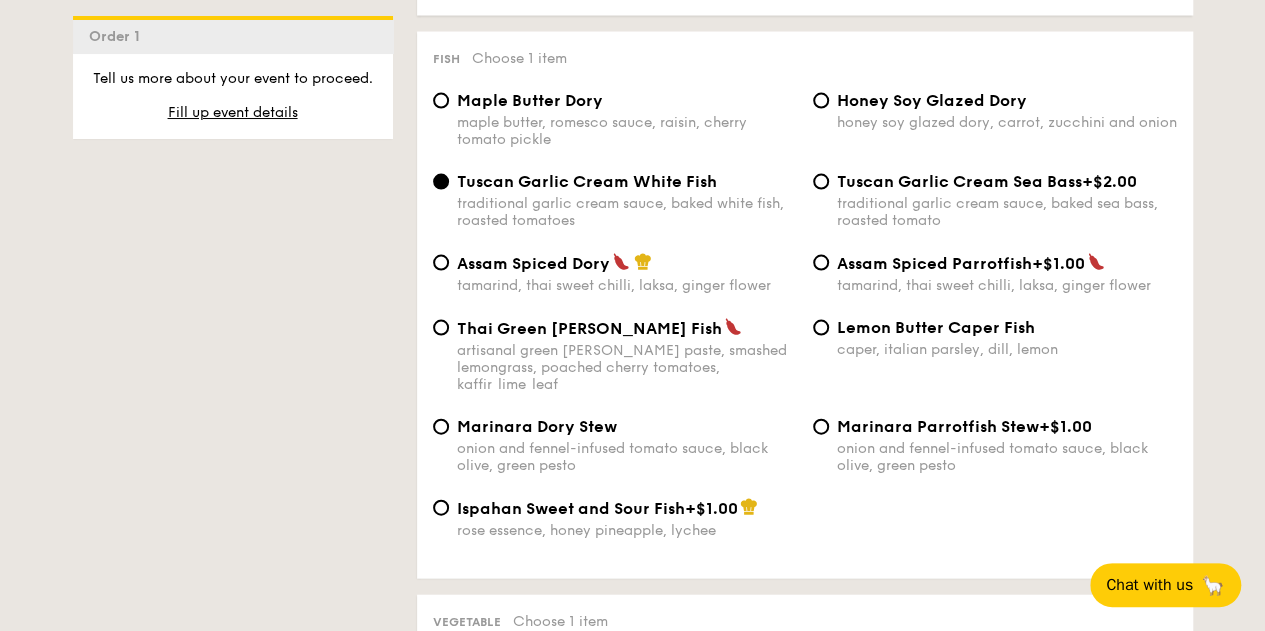 click on "Assam Spiced Parrotfish" at bounding box center [934, 263] 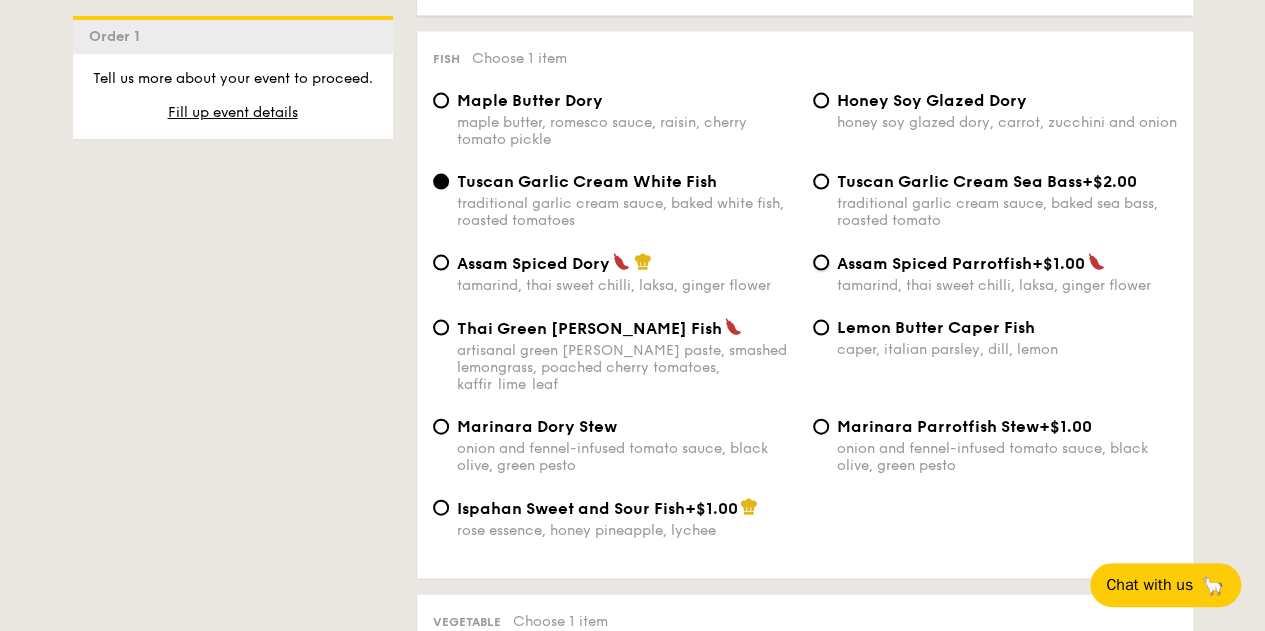 click on "Assam Spiced Parrotfish
+$1.00
tamarind, thai sweet chilli, laksa, ginger flower" at bounding box center [821, 263] 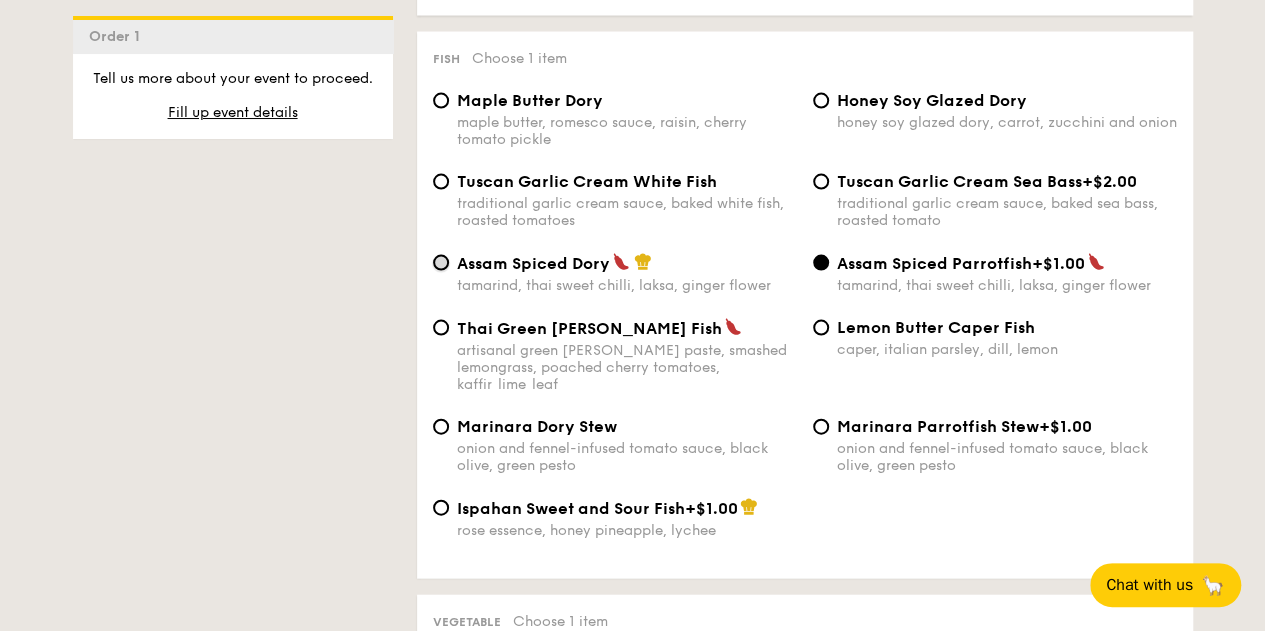 click on "Assam Spiced Dory tamarind, thai sweet chilli, laksa, ginger flower" at bounding box center [441, 263] 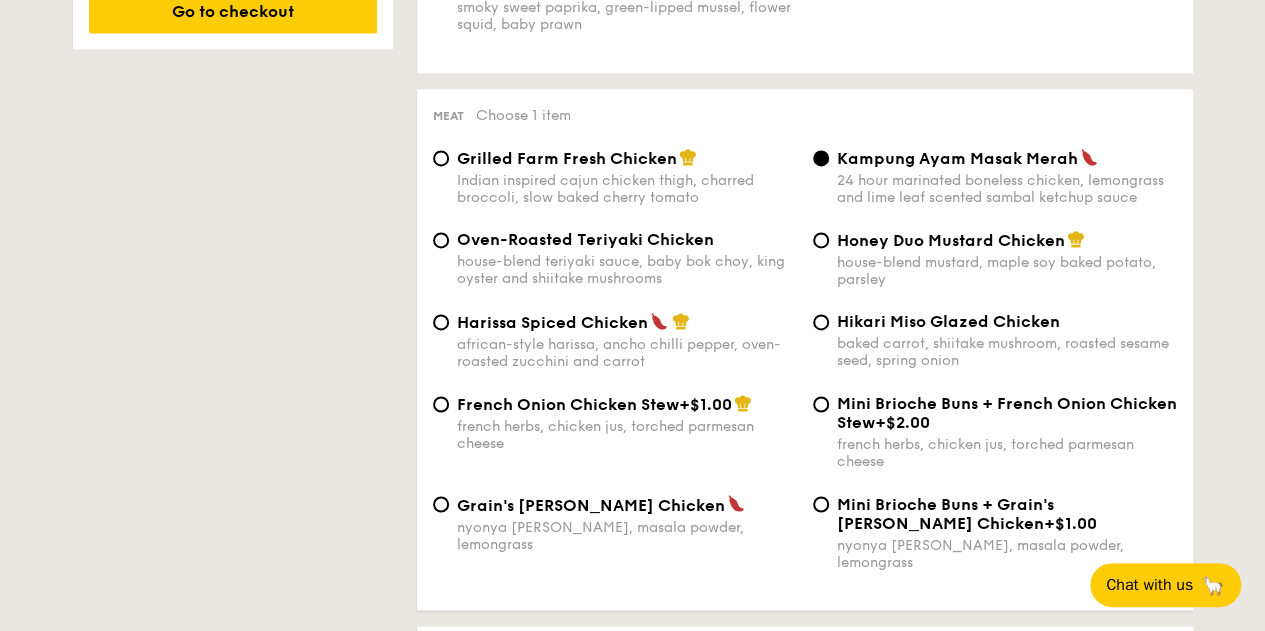 scroll, scrollTop: 1414, scrollLeft: 0, axis: vertical 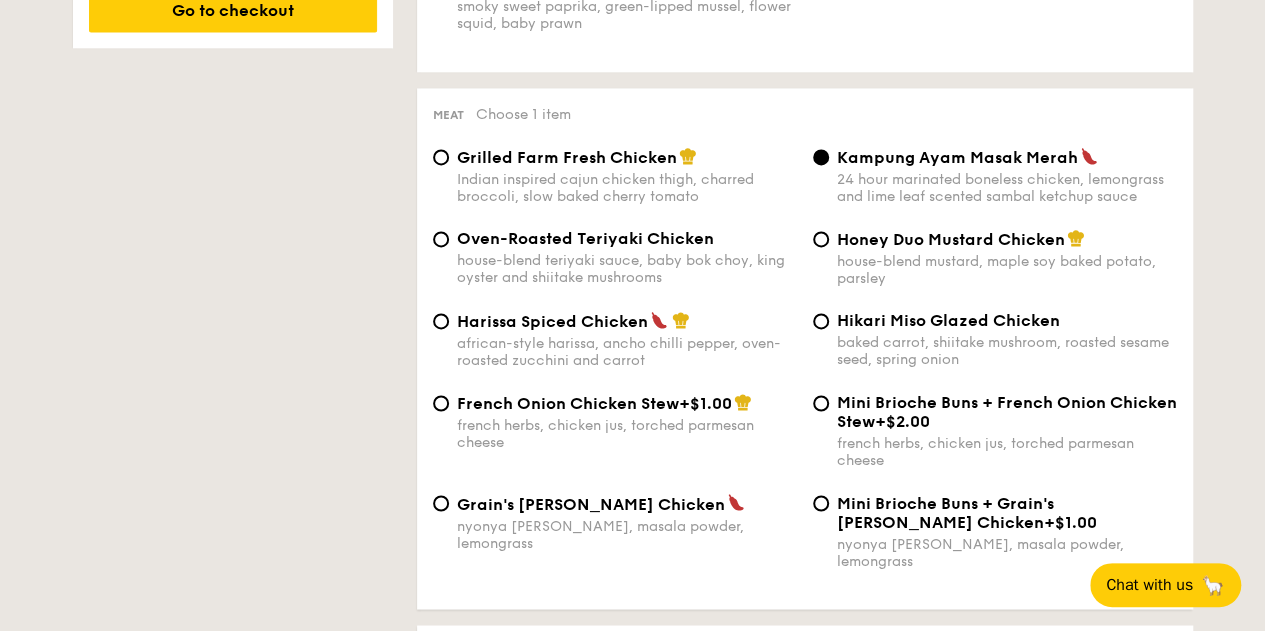 click on "Hikari Miso Glazed Chicken baked carrot, shiitake mushroom, roasted sesame seed, spring onion" at bounding box center [995, 339] 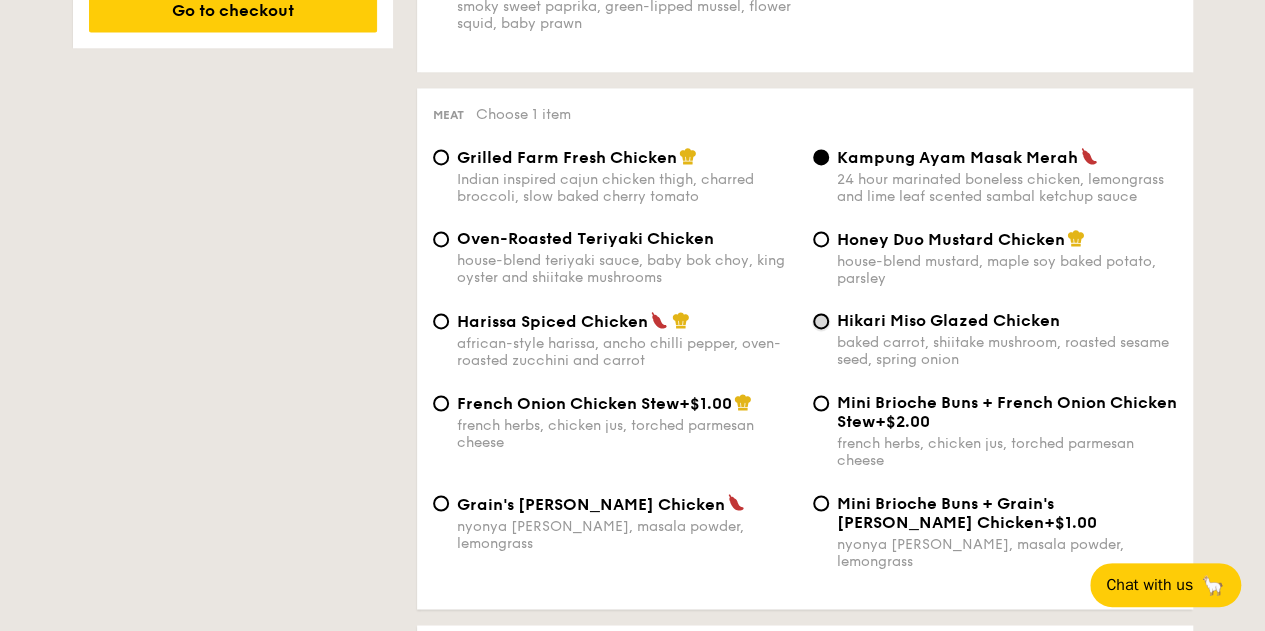 click on "Hikari Miso Glazed Chicken baked carrot, shiitake mushroom, roasted sesame seed, spring onion" at bounding box center [821, 321] 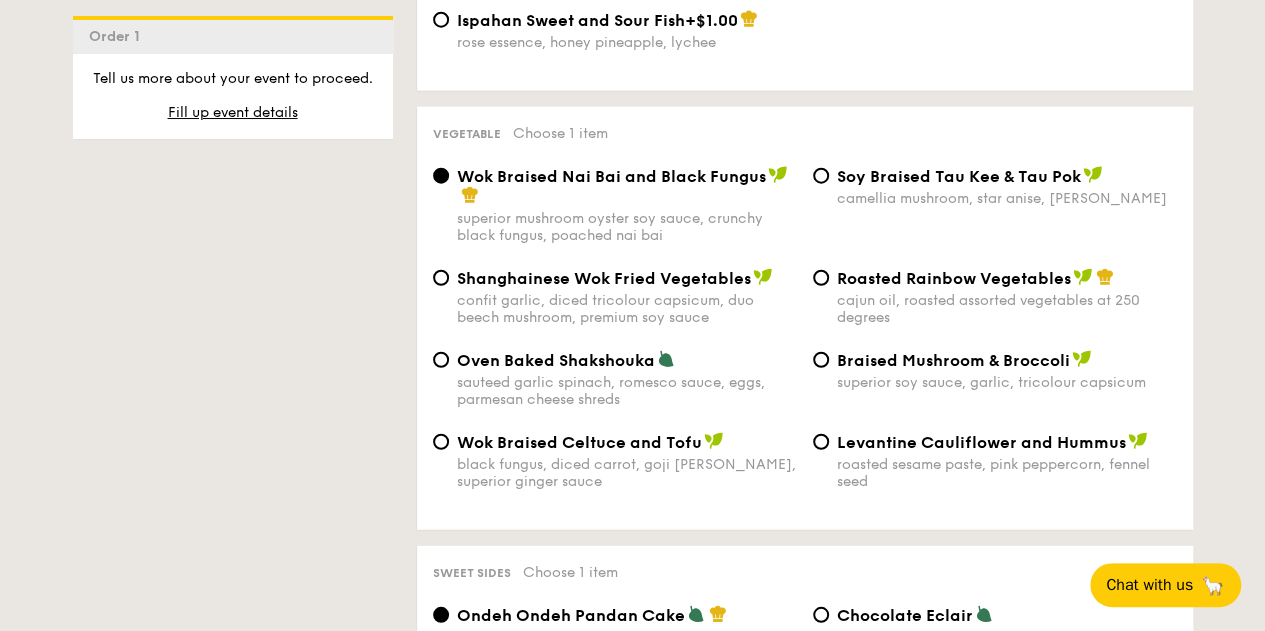 scroll, scrollTop: 2497, scrollLeft: 0, axis: vertical 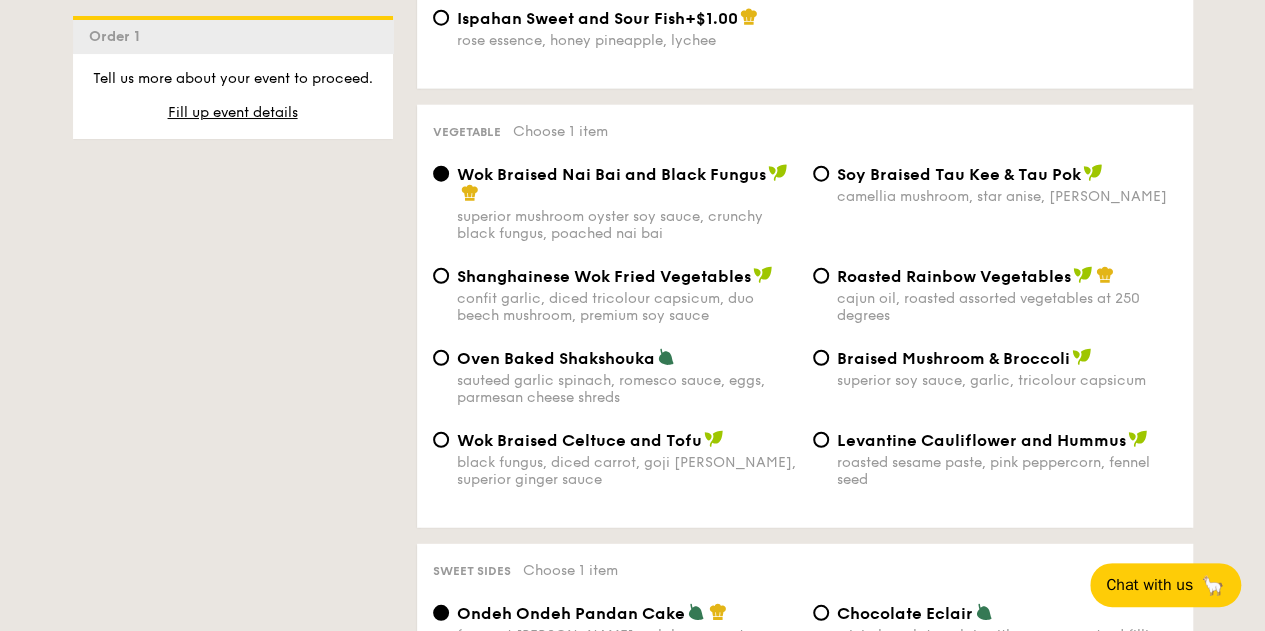 click on "Levantine Cauliflower and Hummus roasted sesame paste, pink peppercorn, fennel seed" at bounding box center [995, 459] 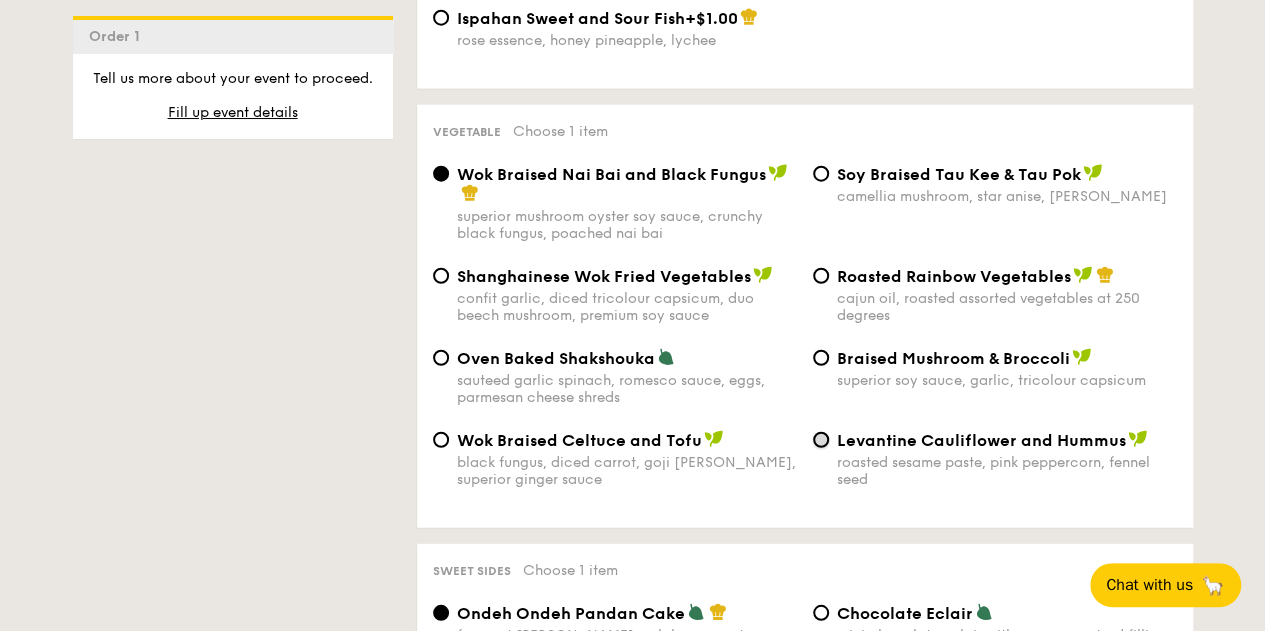 click on "Levantine Cauliflower and Hummus roasted sesame paste, pink peppercorn, fennel seed" at bounding box center [821, 440] 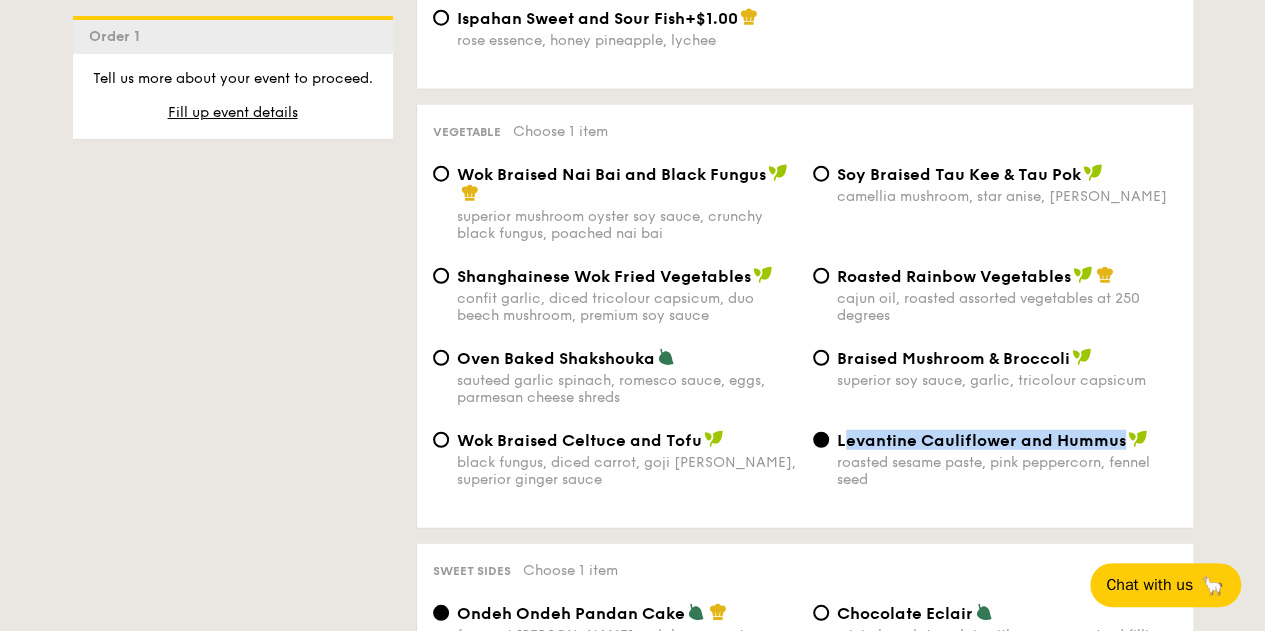 drag, startPoint x: 845, startPoint y: 433, endPoint x: 1124, endPoint y: 424, distance: 279.1451 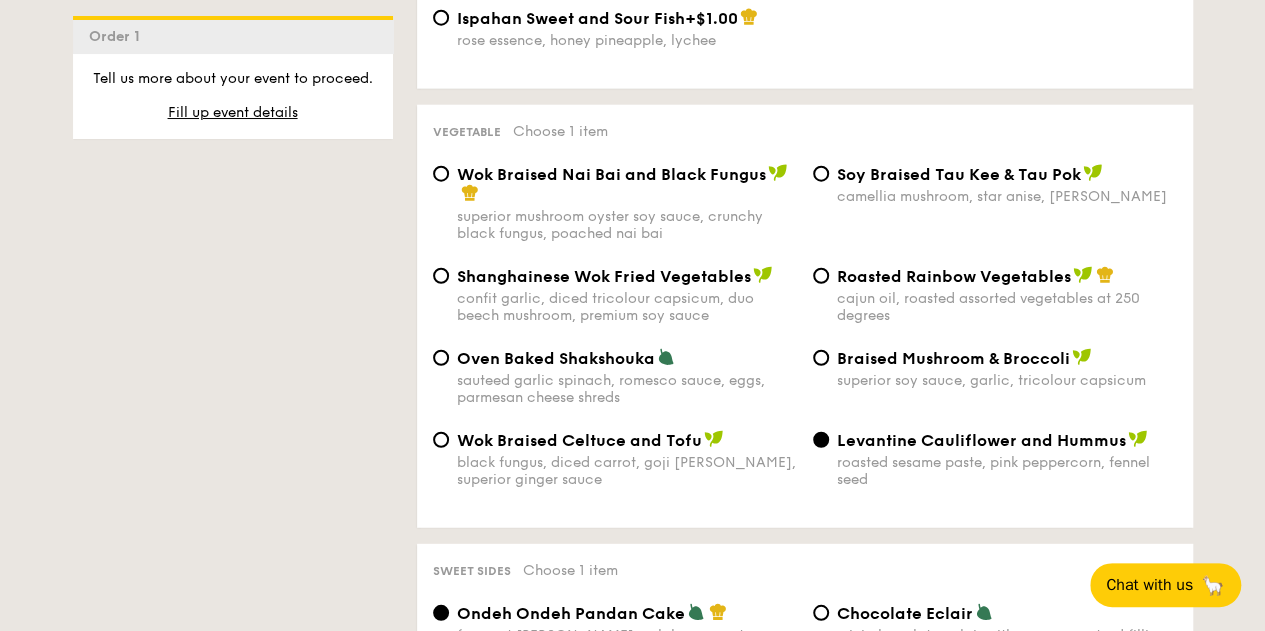 click on "1 - Select menu
2 - Select items
3 - Check out
Order 1
Classic Buffet
$18.80
/guest
($20.49 w/ GST)
7 courses
Min 40 guests
$21.80
/guest
($23.76 w/ GST)
8 courses
Min 30 guests
$24.80
/guest
($27.03 w/ GST)
9 courses
Min 30 guests
$31.80
/guest
($34.66 w/ GST)
10 courses
Min 30 guests
Additional charges
Min guest surcharge
+$4/guest
Subtotal
$0.00
Add-ons
$0.00
Delivery fee
$80.00
Total
$80.00
Total (w/ GST)
$87.20
Order 1
Vegetarian" at bounding box center (633, 394) 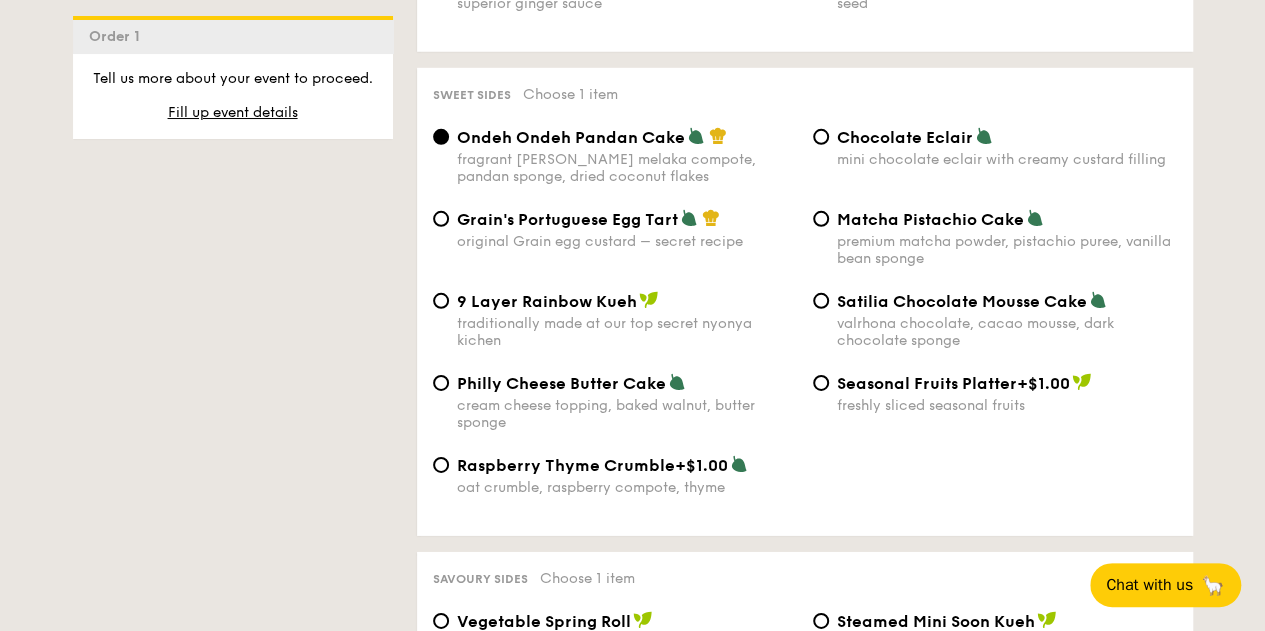 scroll, scrollTop: 2968, scrollLeft: 0, axis: vertical 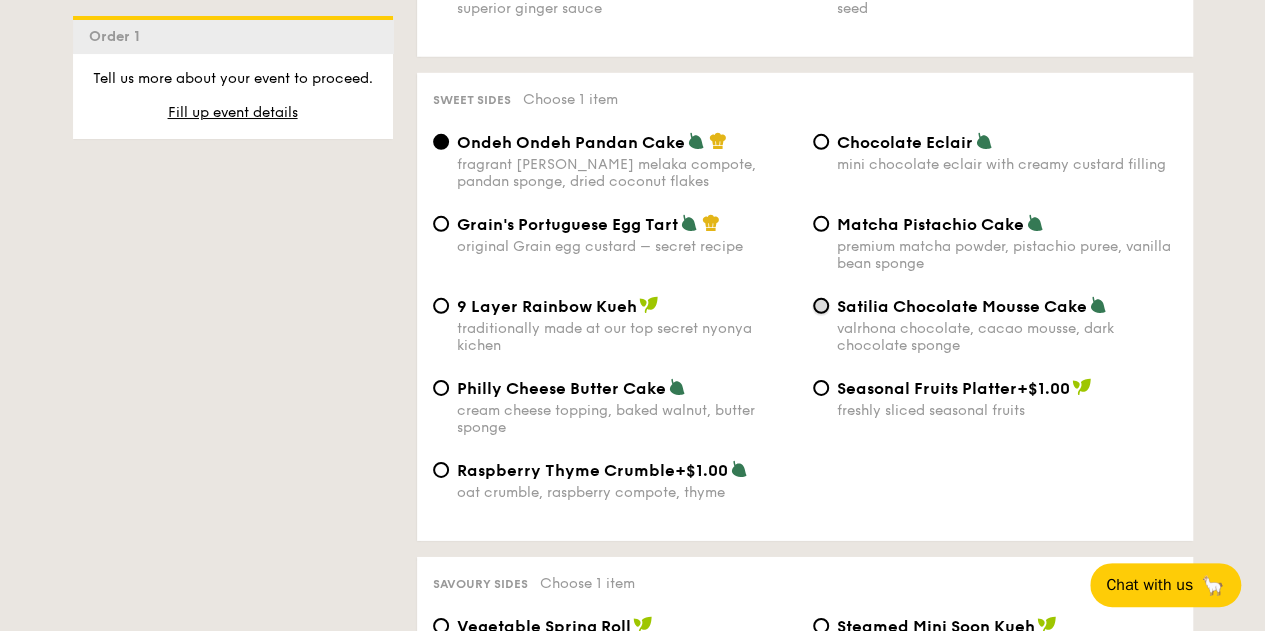 click on "Satilia Chocolate Mousse Cake valrhona chocolate, cacao mousse, dark chocolate sponge" at bounding box center [821, 306] 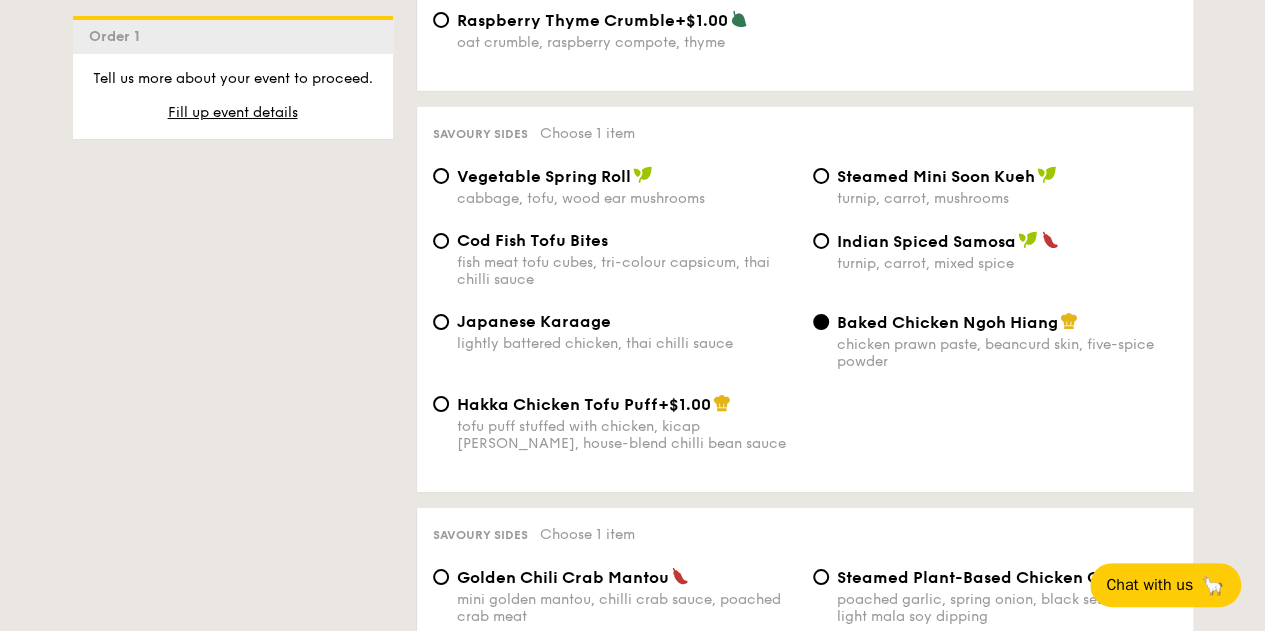 scroll, scrollTop: 3414, scrollLeft: 0, axis: vertical 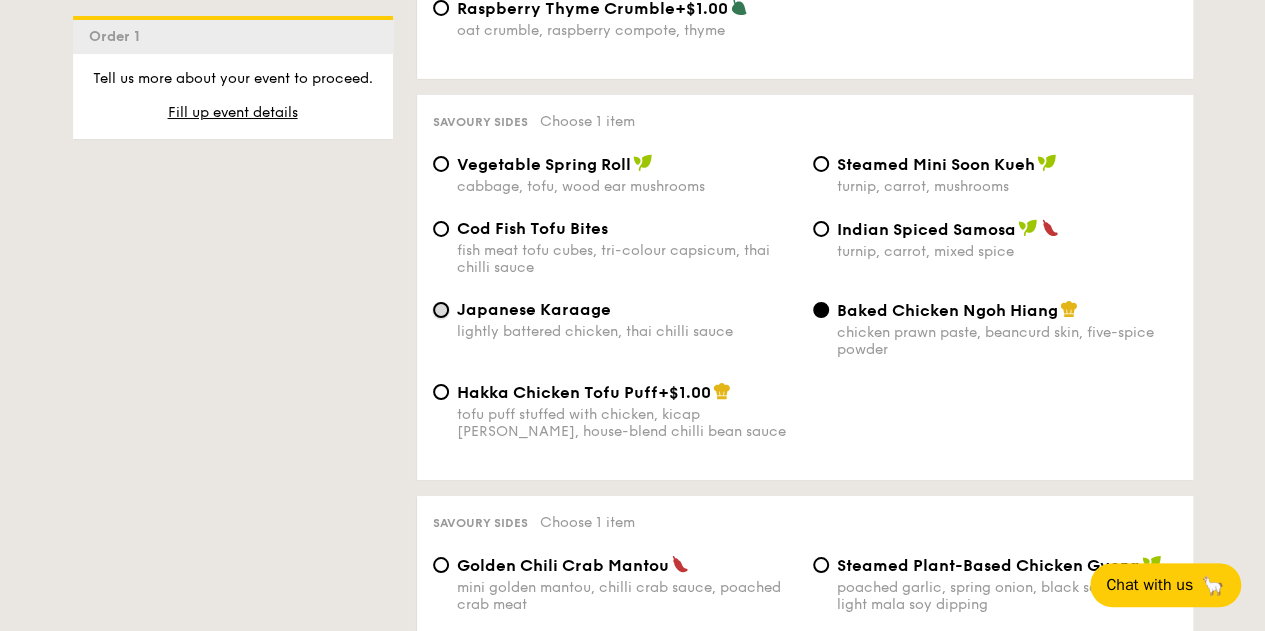 click on "Japanese Karaage lightly battered chicken, thai chilli sauce" at bounding box center (441, 310) 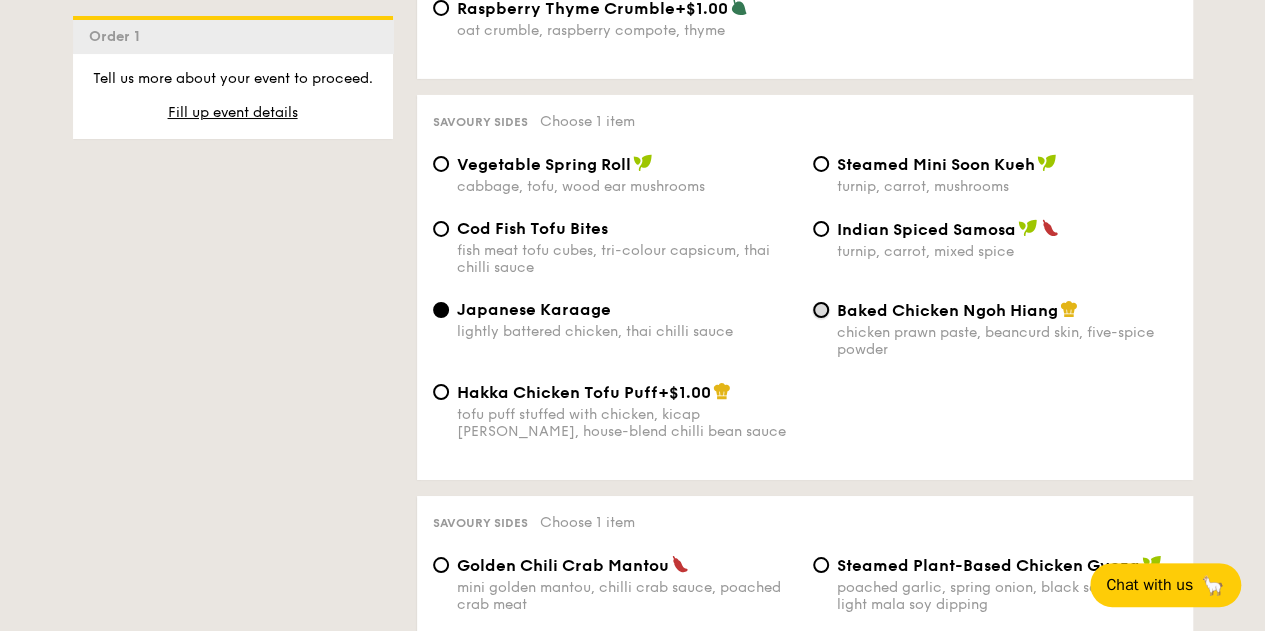 click on "Baked Chicken Ngoh Hiang chicken prawn paste, beancurd skin, five-spice powder" at bounding box center (821, 310) 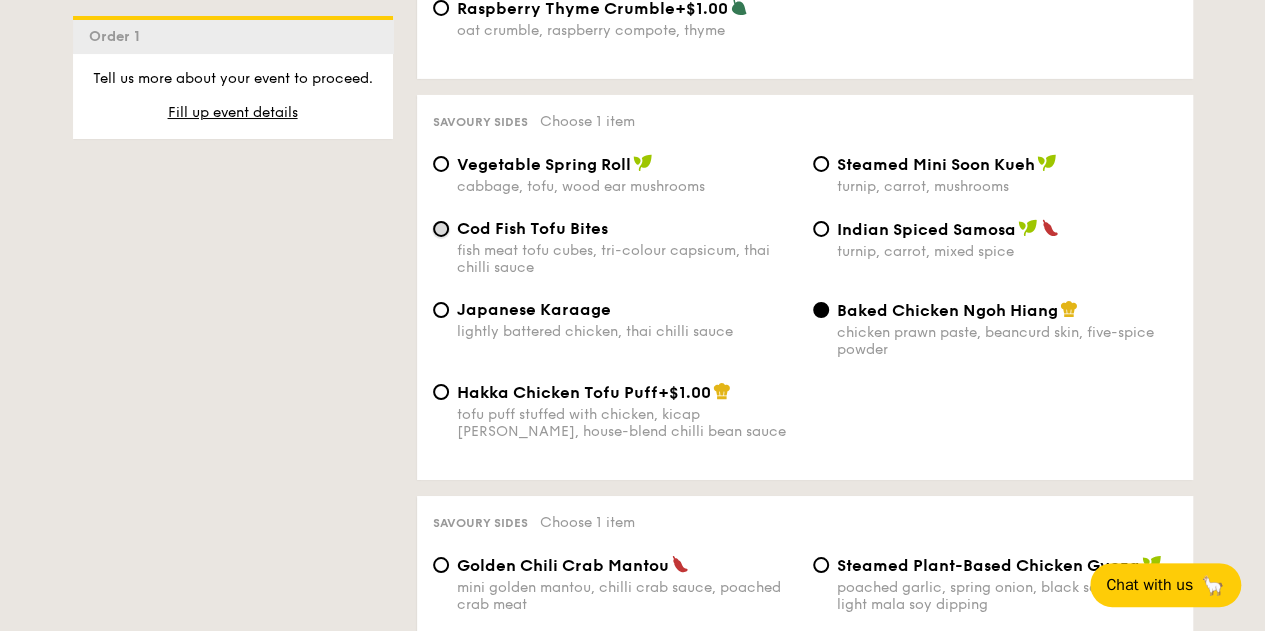 click on "Cod Fish Tofu Bites fish meat tofu cubes, tri-colour capsicum, thai chilli sauce" at bounding box center (441, 229) 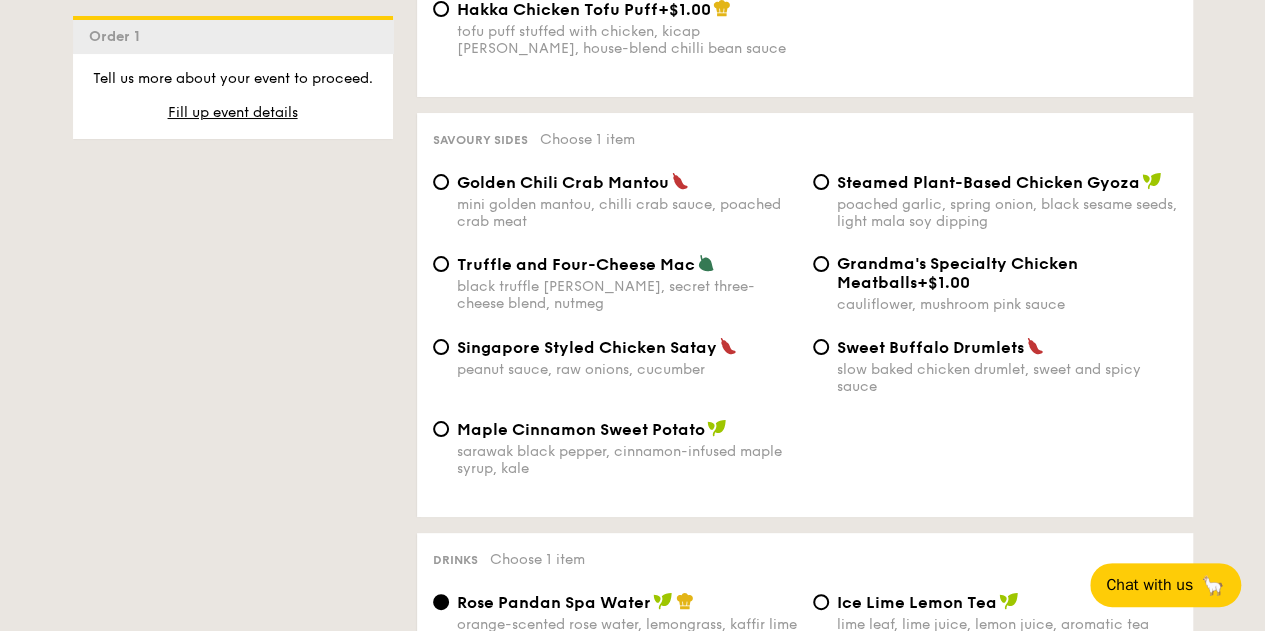 scroll, scrollTop: 3811, scrollLeft: 0, axis: vertical 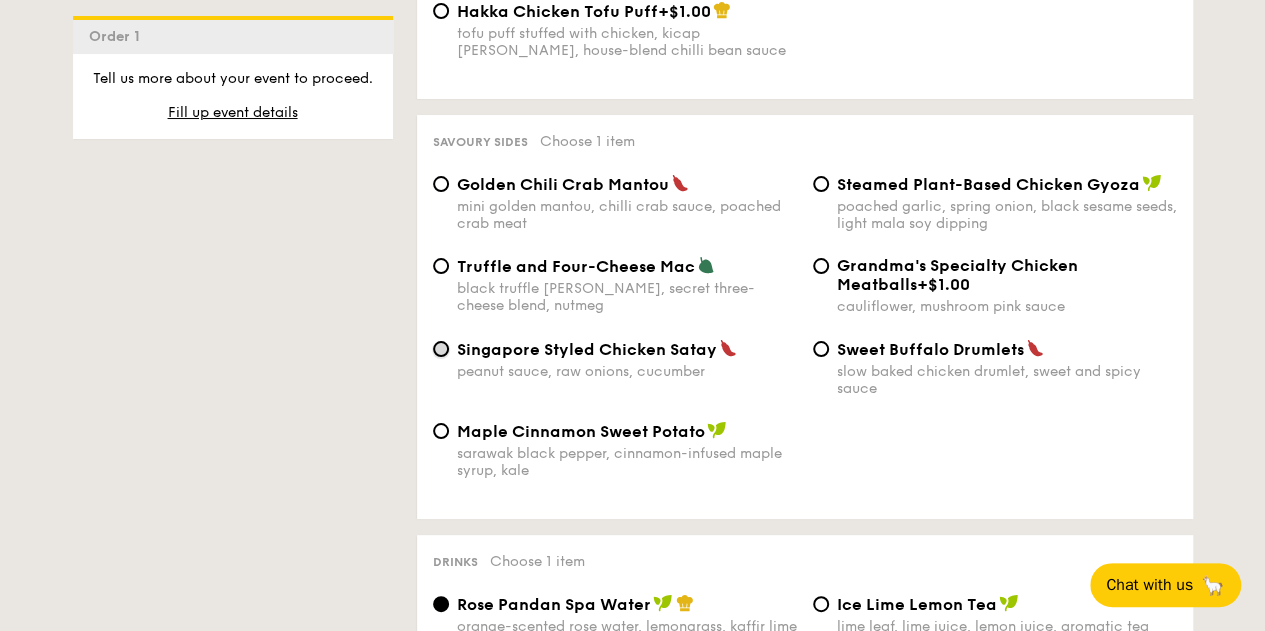 click on "Singapore Styled Chicken Satay peanut sauce, raw onions, cucumber" at bounding box center [441, 349] 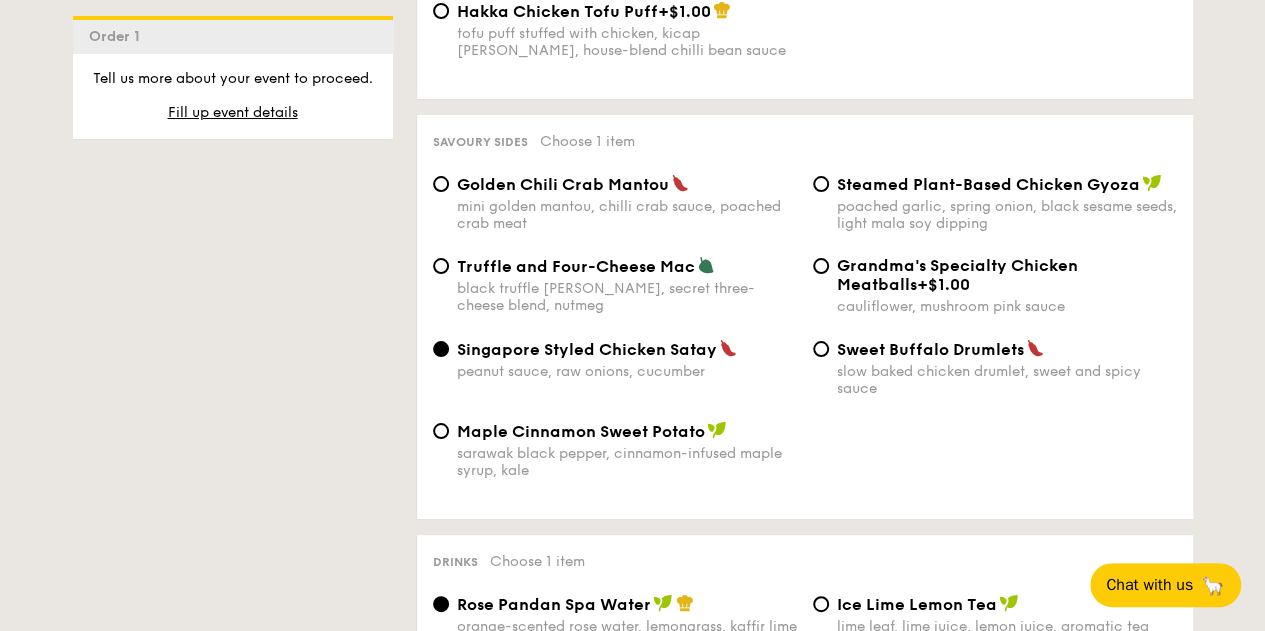 click on "Maple Cinnamon Sweet Potato sarawak black pepper, cinnamon-infused maple syrup, kale" at bounding box center (805, 462) 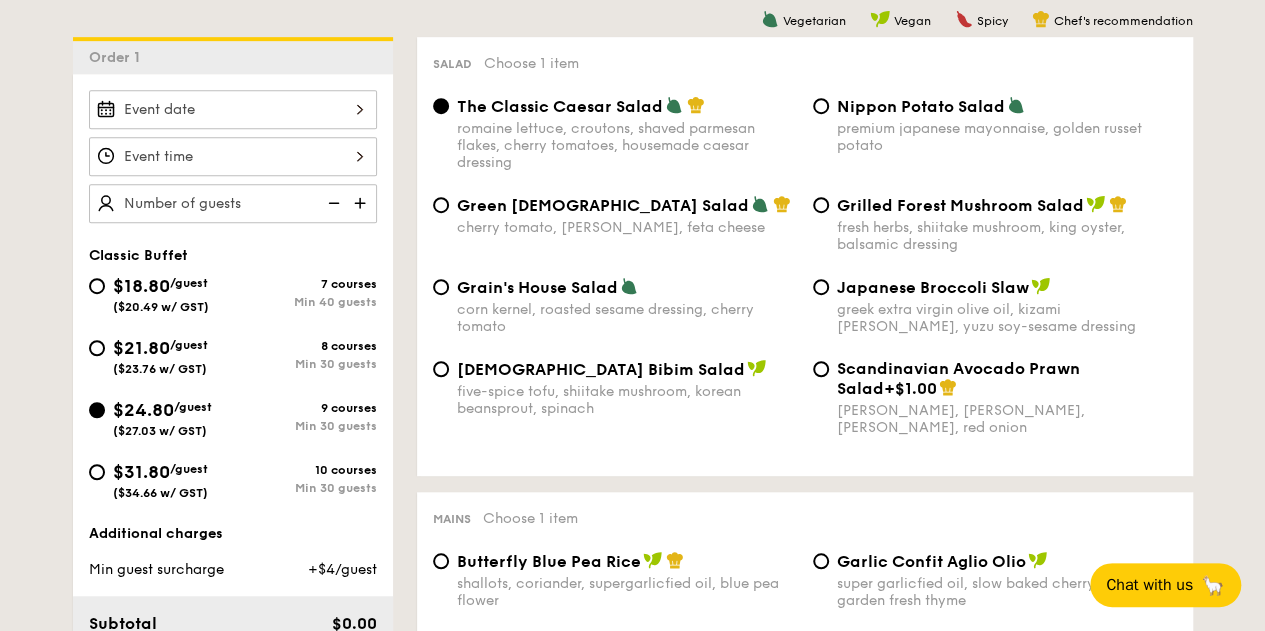 scroll, scrollTop: 525, scrollLeft: 0, axis: vertical 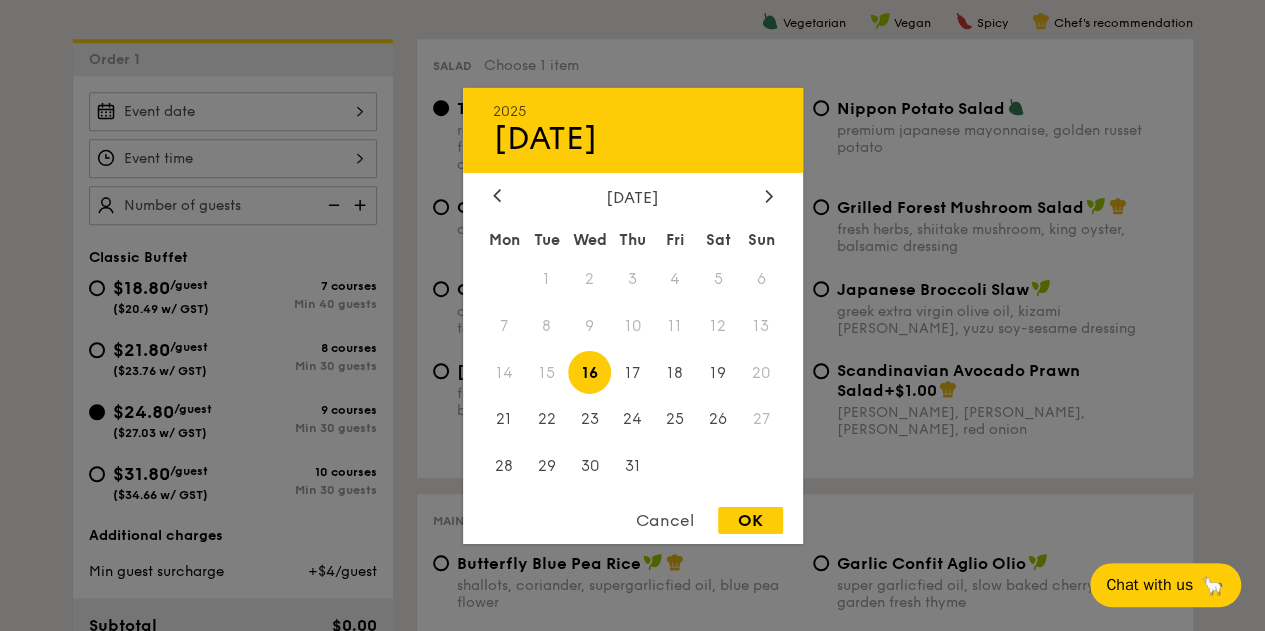 click on "2025   [DATE] [DATE] Tue Wed Thu Fri Sat Sun   1 2 3 4 5 6 7 8 9 10 11 12 13 14 15 16 17 18 19 20 21 22 23 24 25 26 27 28 29 30 31     Cancel   OK" at bounding box center [233, 111] 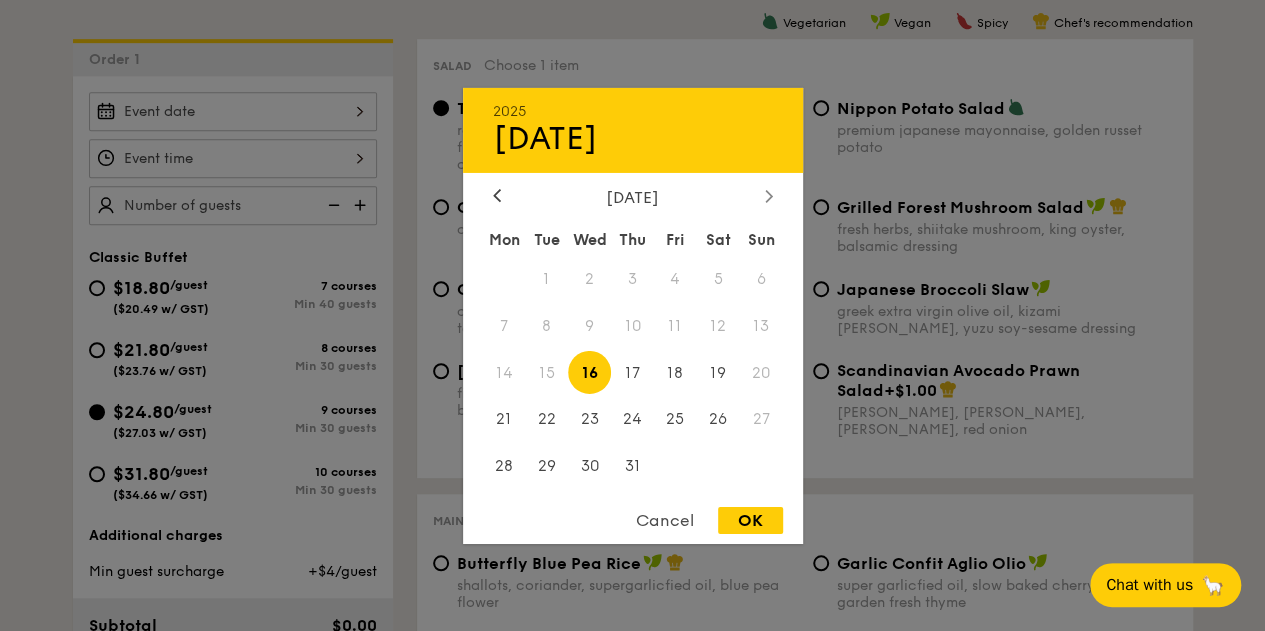 click at bounding box center (769, 196) 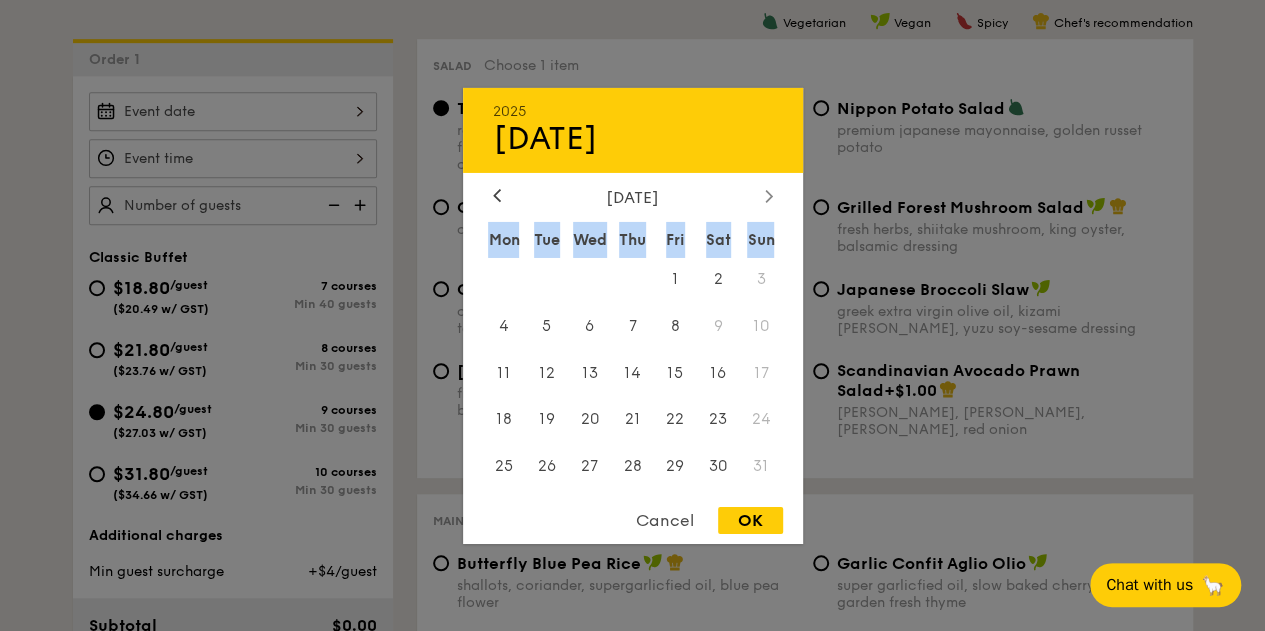 click at bounding box center (769, 196) 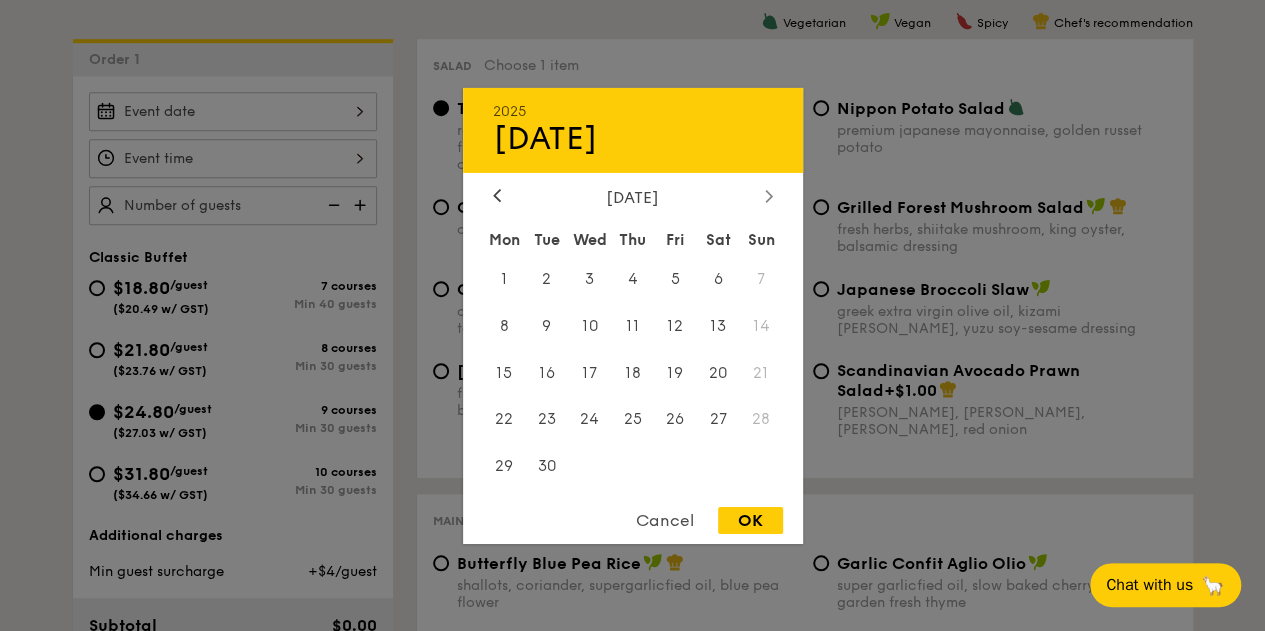 click at bounding box center [769, 196] 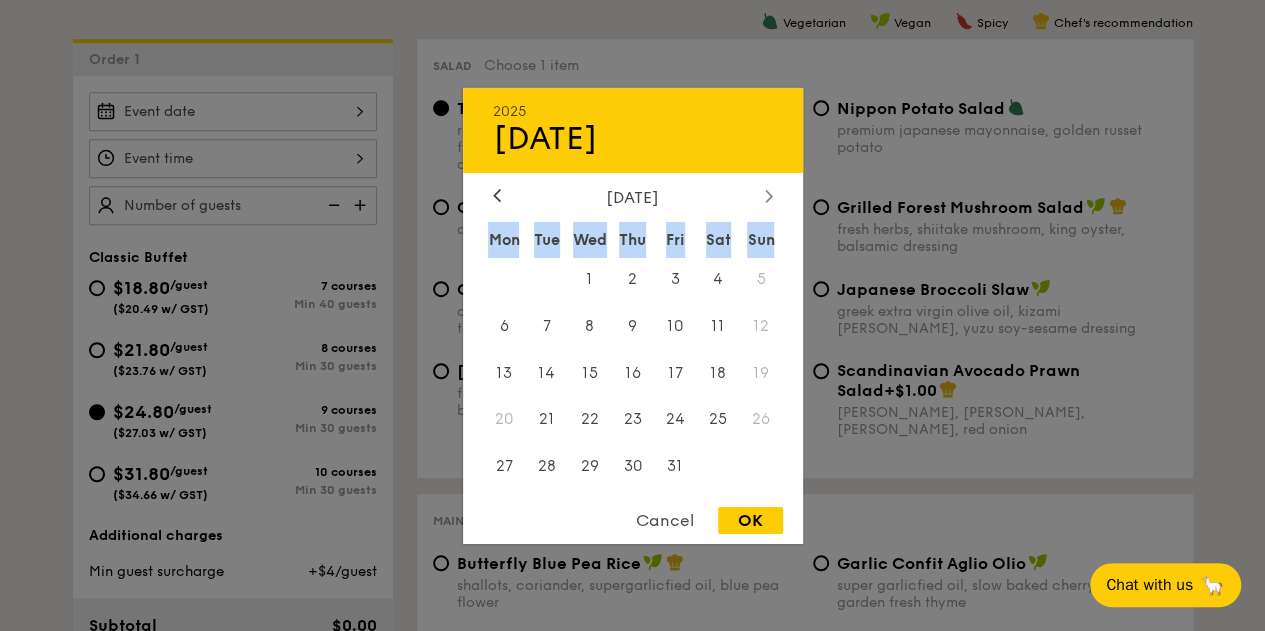 click at bounding box center (769, 196) 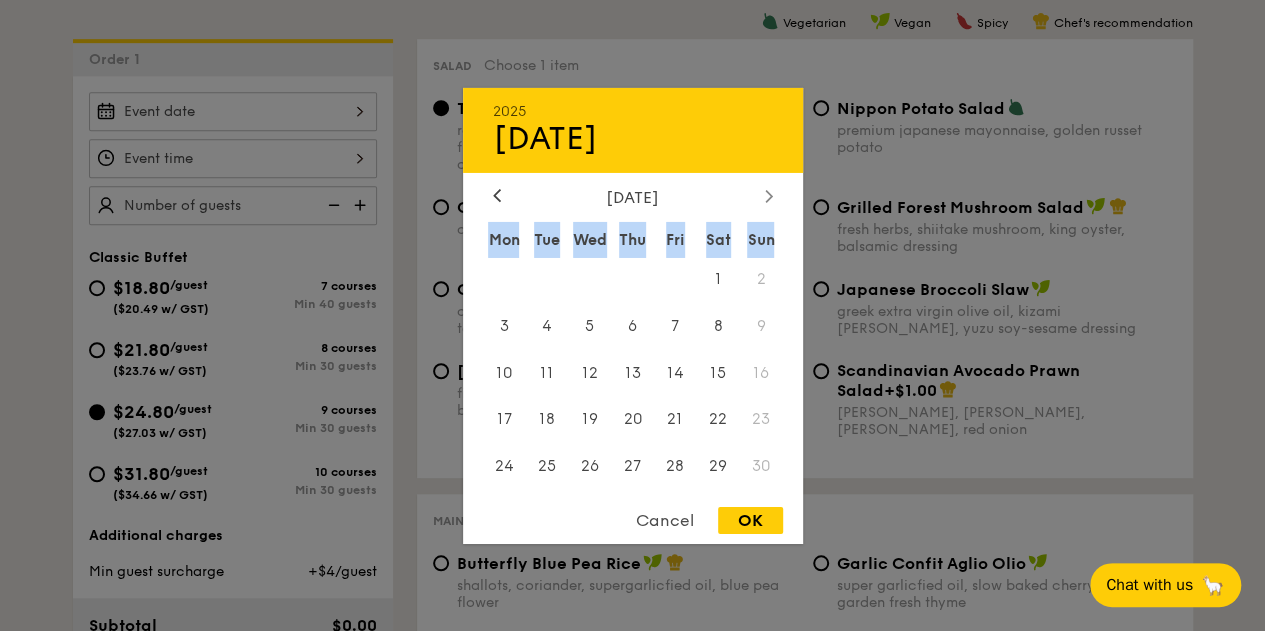 click at bounding box center (769, 196) 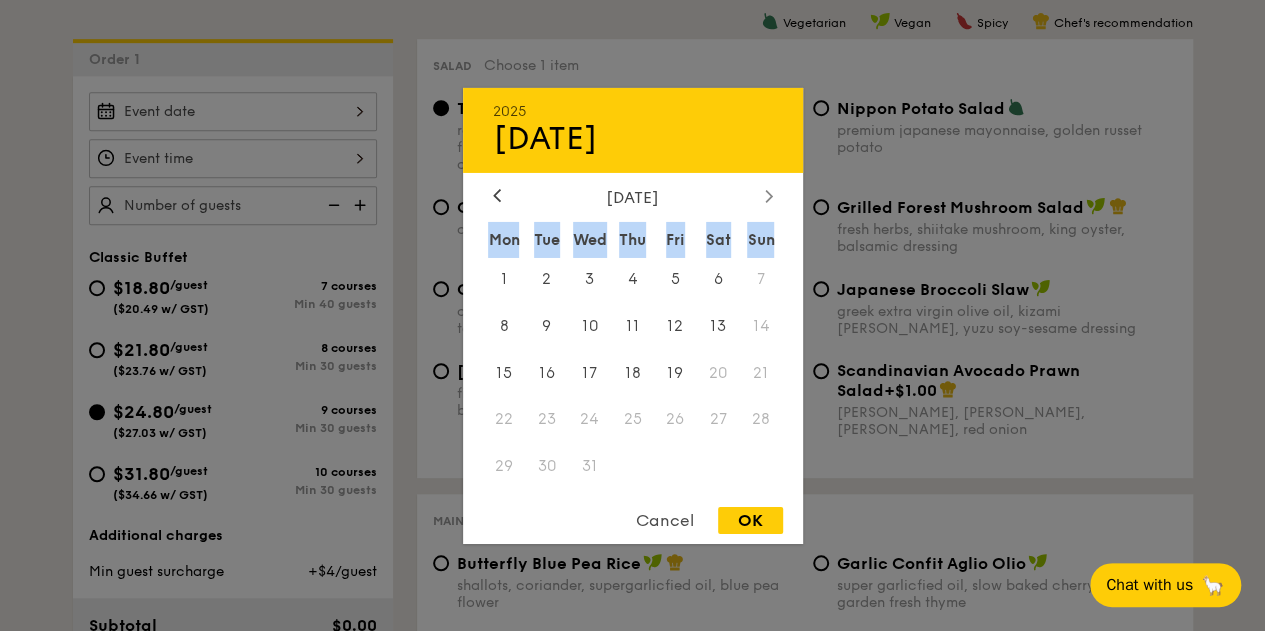 click at bounding box center [769, 196] 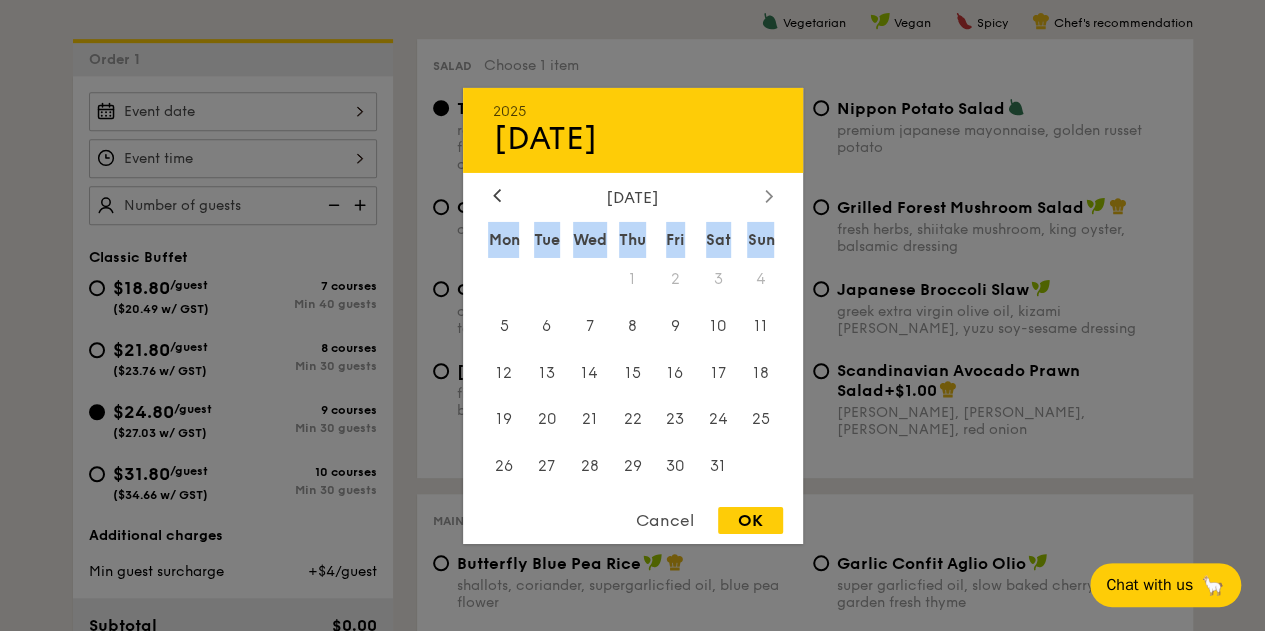click at bounding box center (769, 196) 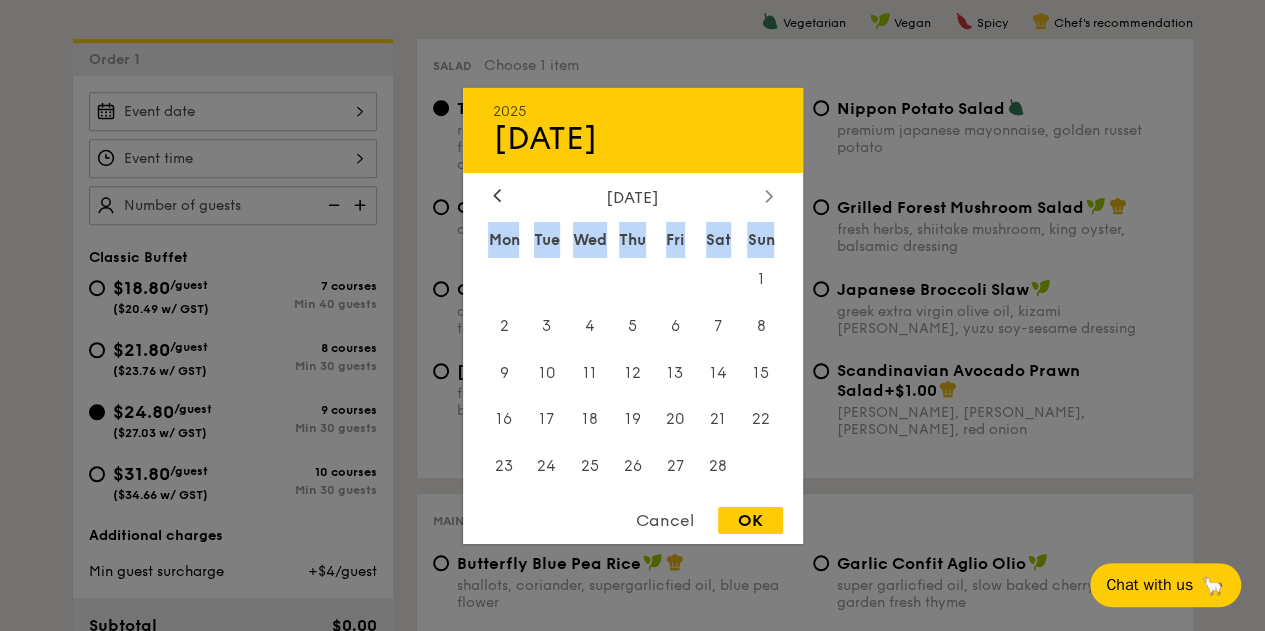 click at bounding box center (769, 196) 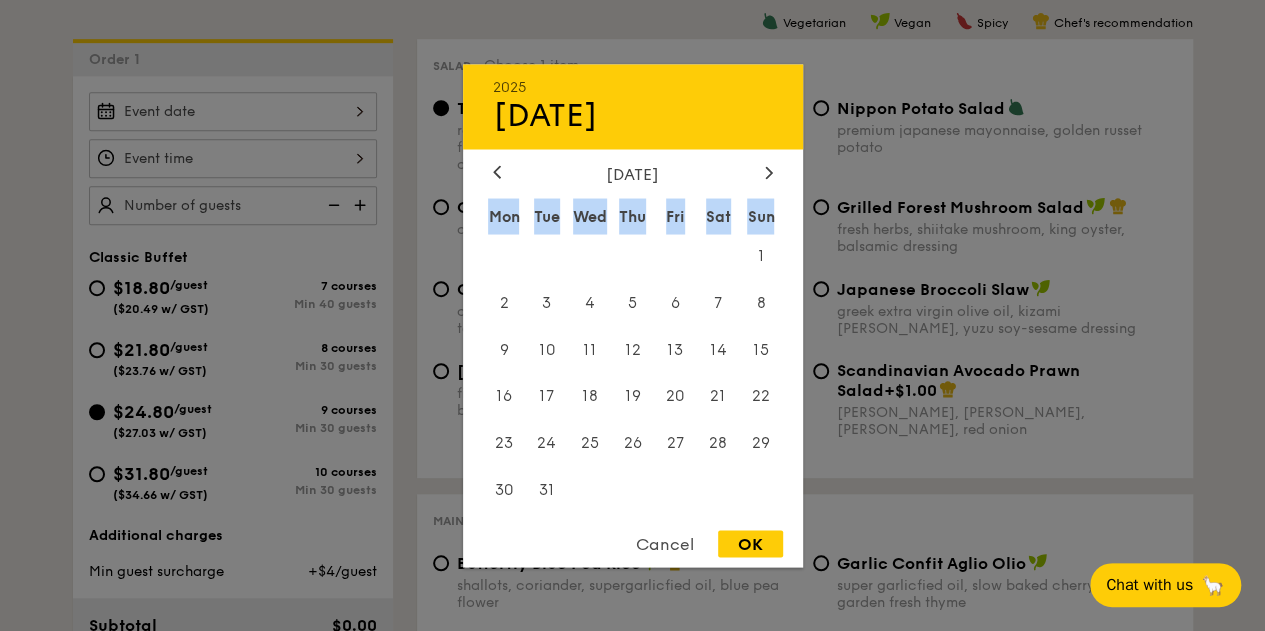 click on "Sun" at bounding box center [761, 216] 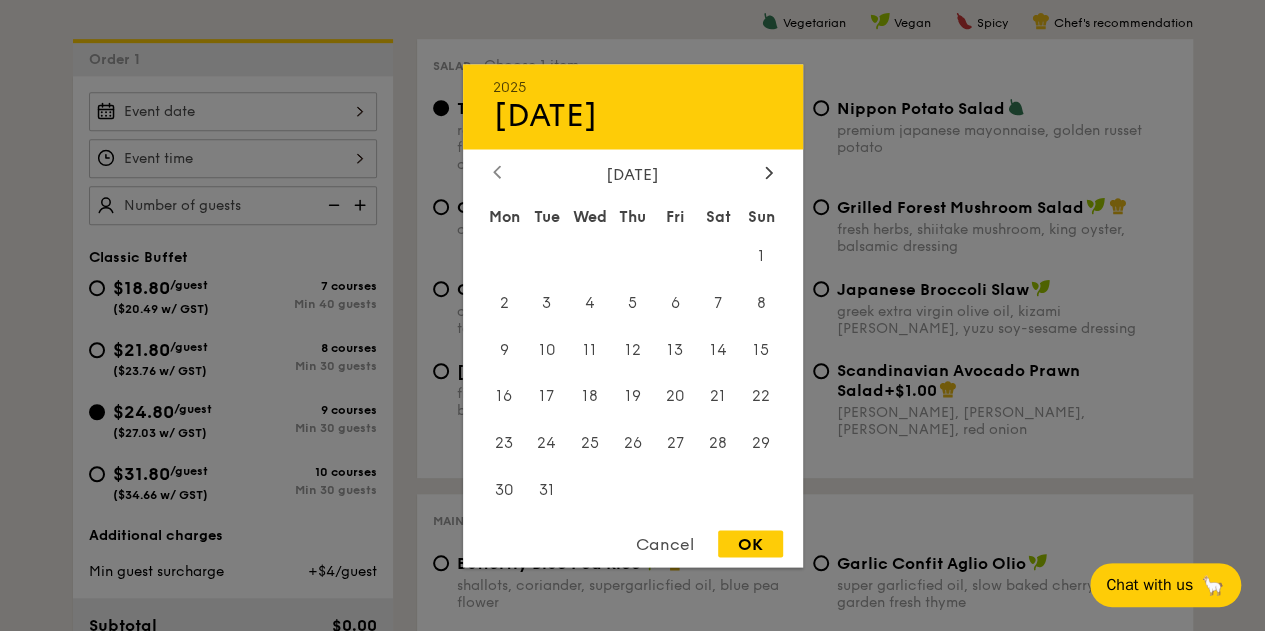 click at bounding box center [497, 173] 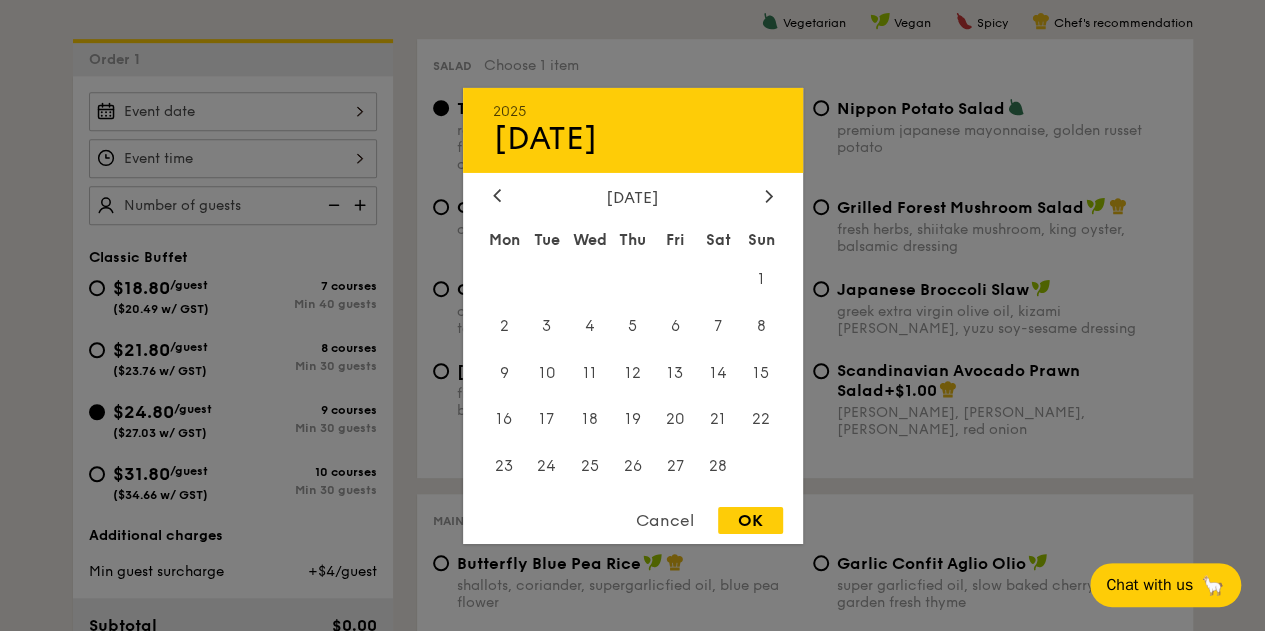 click on "2025   [DATE] [DATE] Tue Wed Thu Fri Sat Sun   1 2 3 4 5 6 7 8 9 10 11 12 13 14 15 16 17 18 19 20 21 22 23 24 25 26 27 28     Cancel   OK" at bounding box center [633, 315] 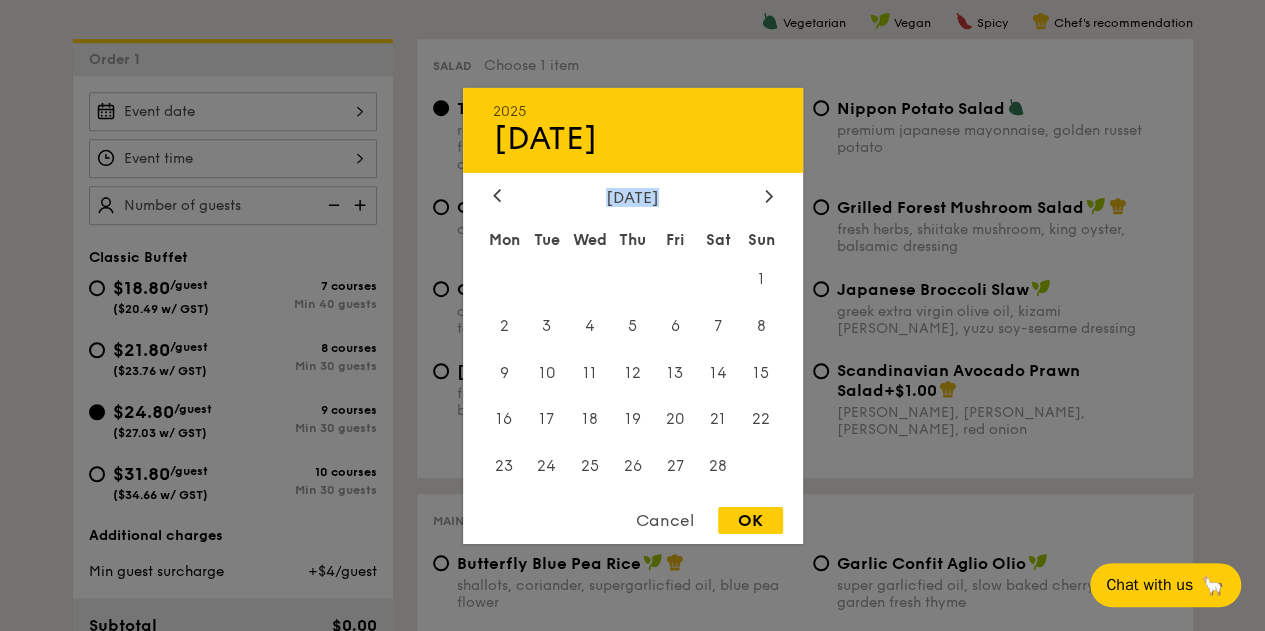 click on "2025   [DATE] [DATE] Tue Wed Thu Fri Sat Sun   1 2 3 4 5 6 7 8 9 10 11 12 13 14 15 16 17 18 19 20 21 22 23 24 25 26 27 28     Cancel   OK" at bounding box center (633, 315) 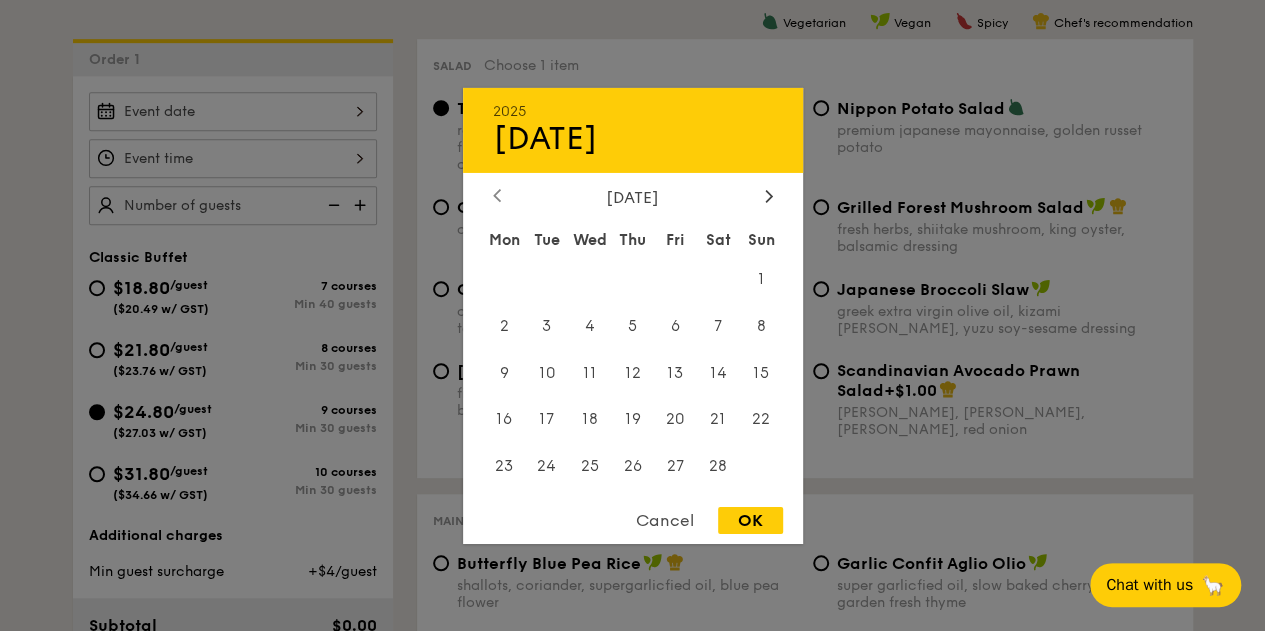click at bounding box center (497, 196) 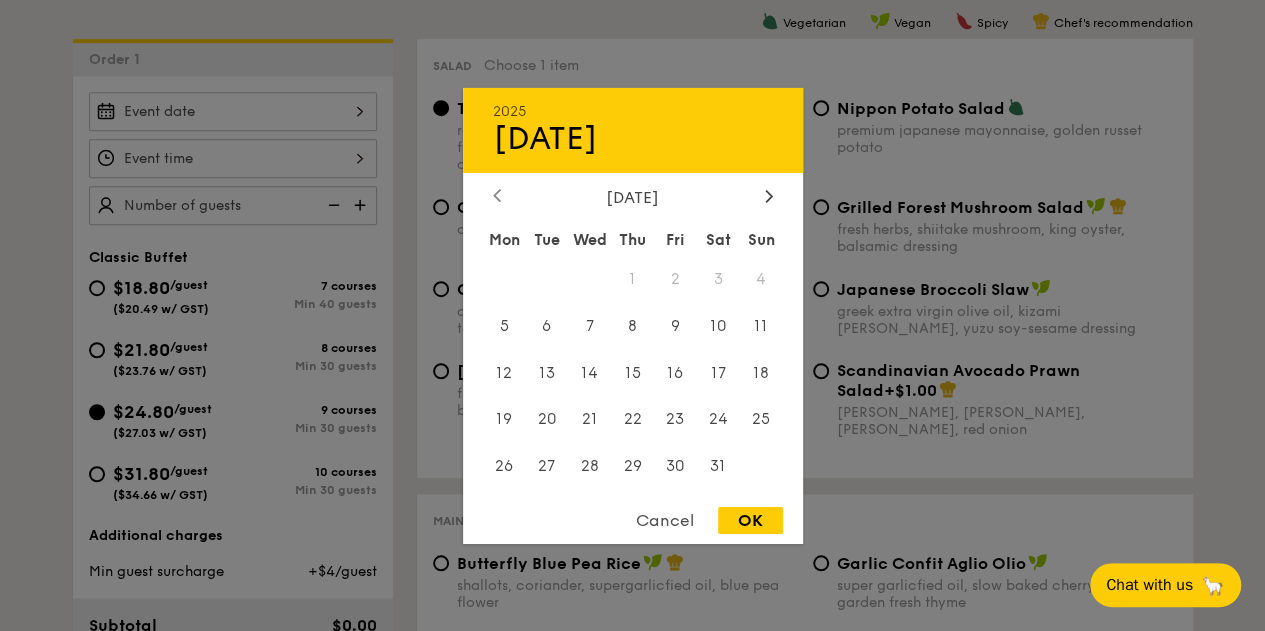 click at bounding box center [497, 196] 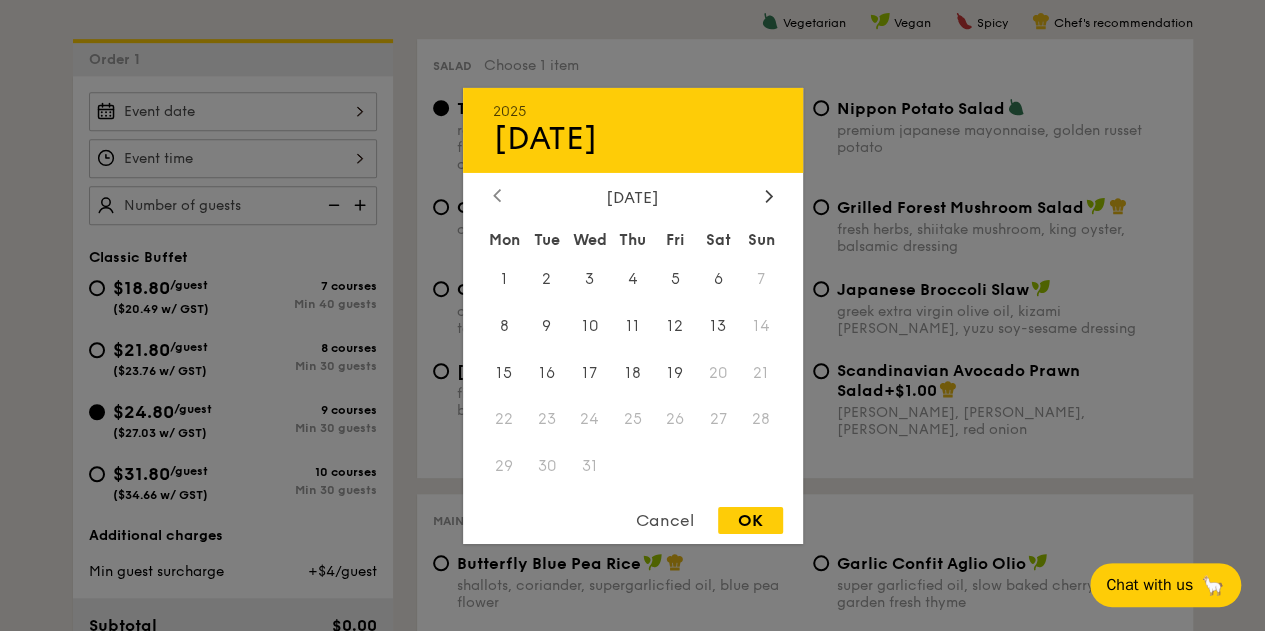 click at bounding box center [497, 196] 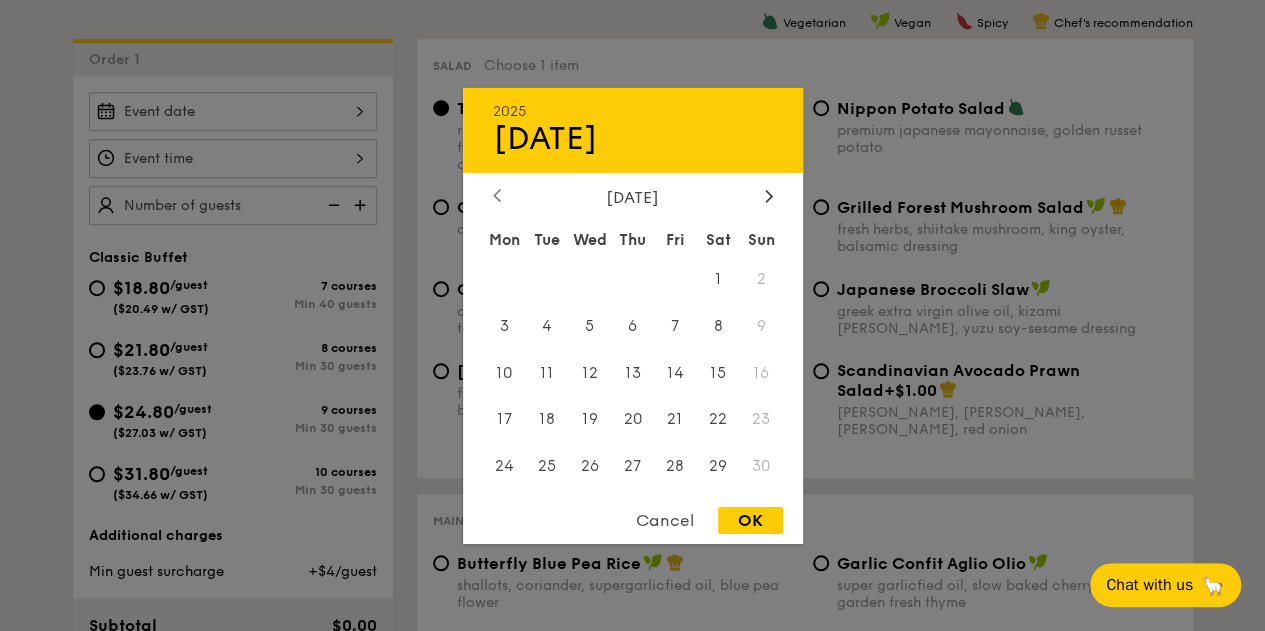 click at bounding box center (497, 196) 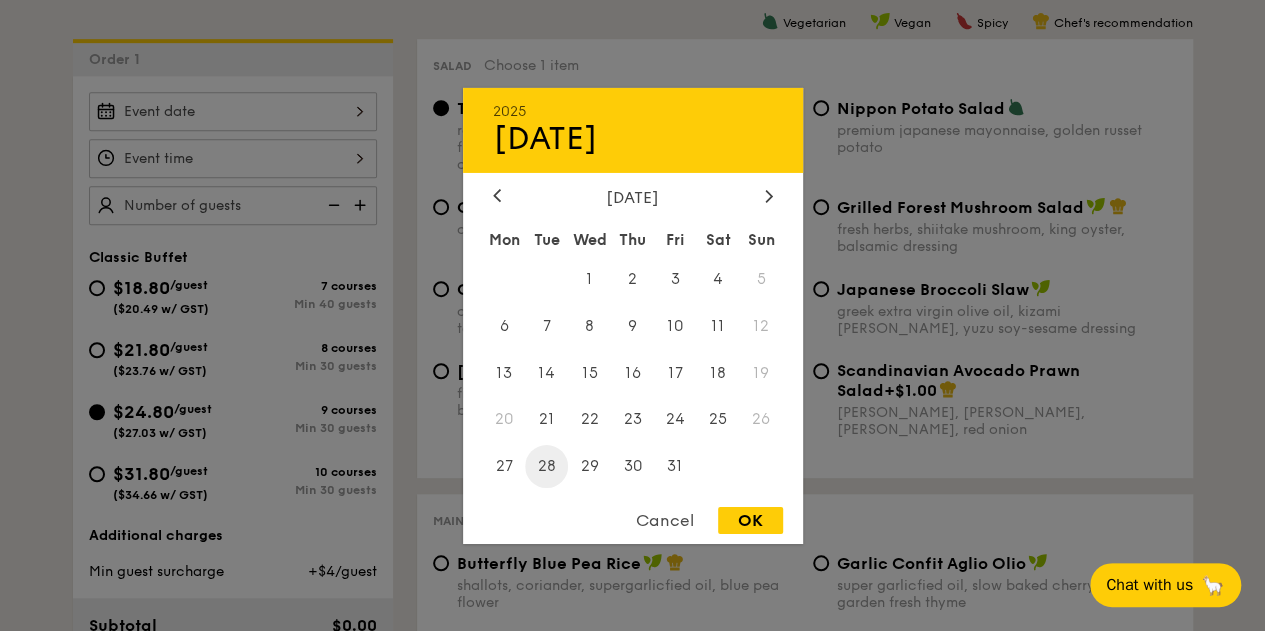 click on "28" at bounding box center (546, 466) 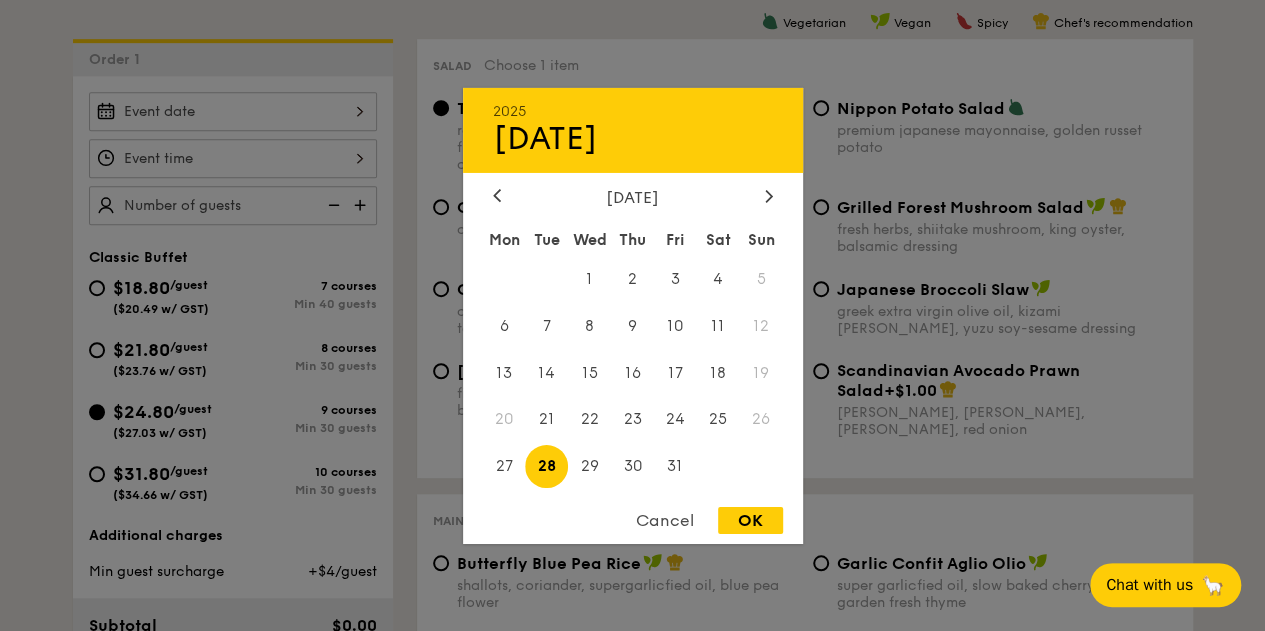 click on "OK" at bounding box center (750, 520) 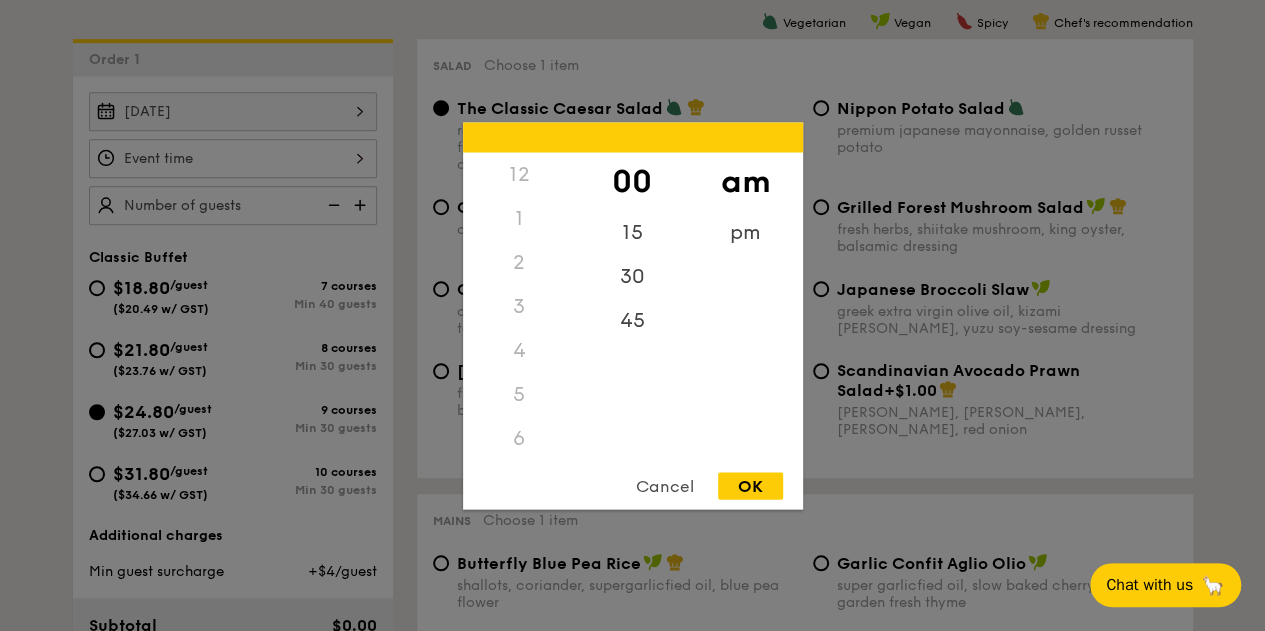 scroll, scrollTop: 236, scrollLeft: 0, axis: vertical 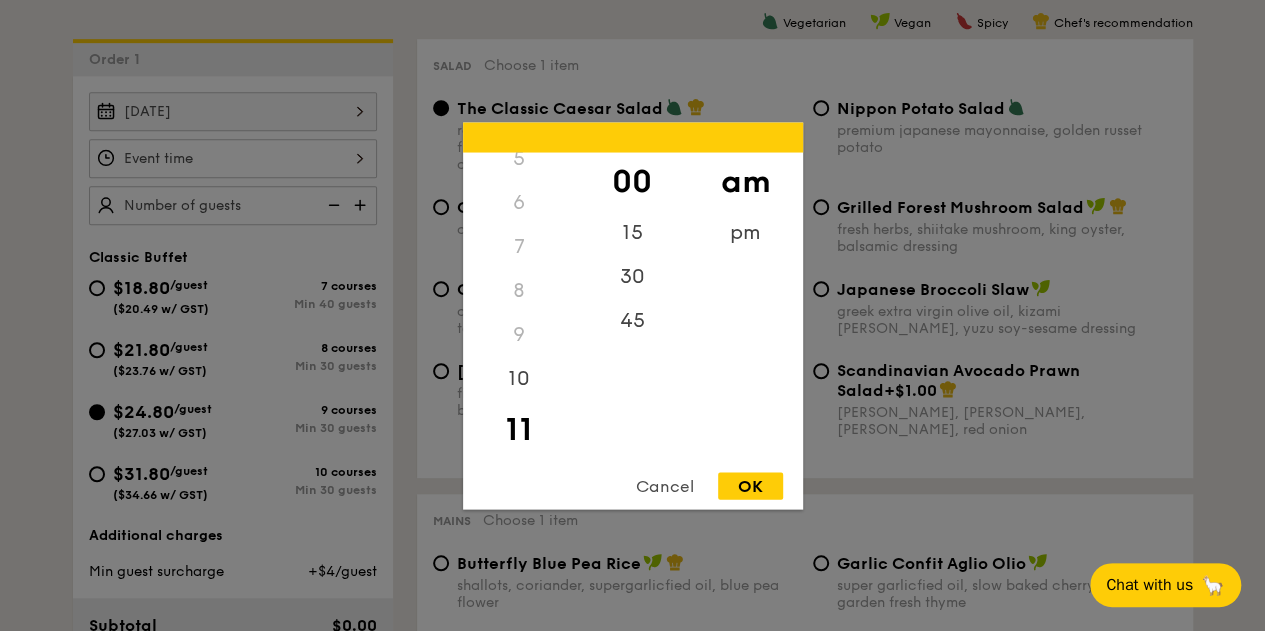 click on "12 1 2 3 4 5 6 7 8 9 10 11   00 15 30 45   am   pm   Cancel   OK" at bounding box center [233, 158] 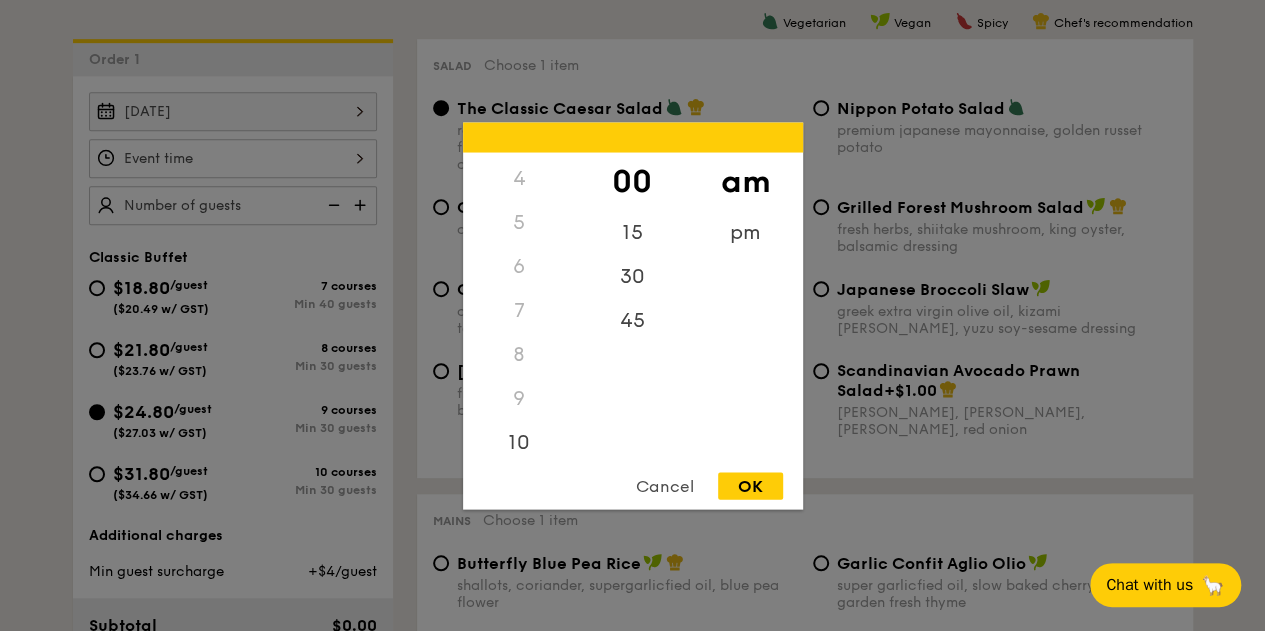 scroll, scrollTop: 168, scrollLeft: 0, axis: vertical 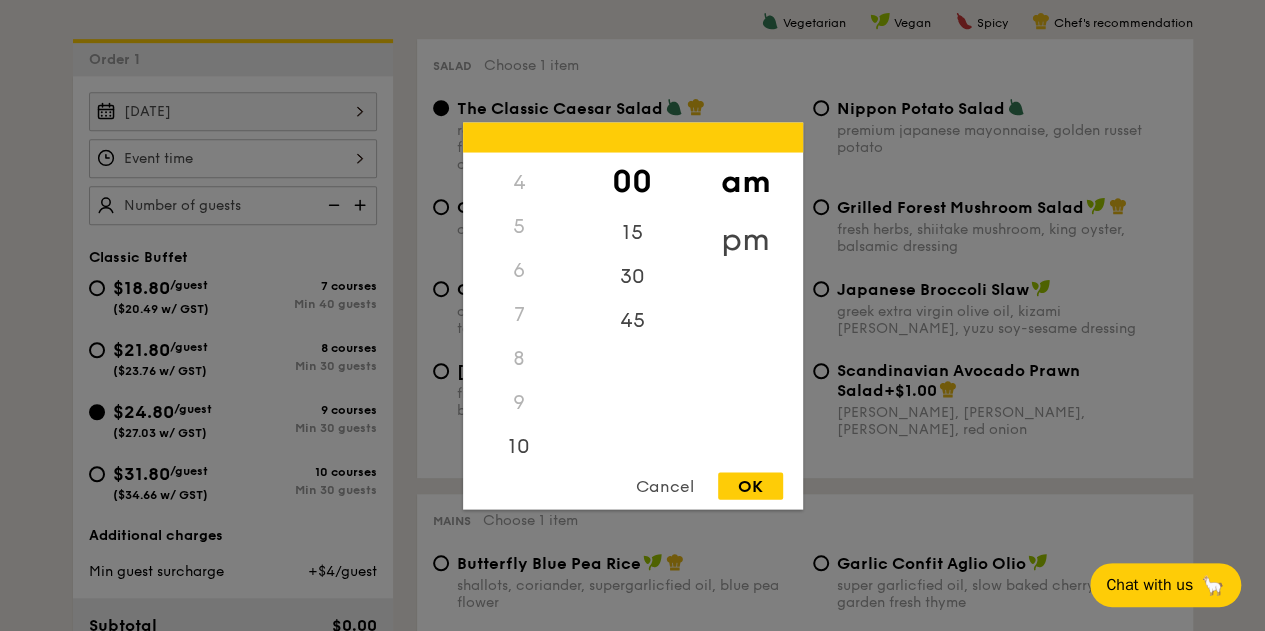click on "pm" at bounding box center [745, 239] 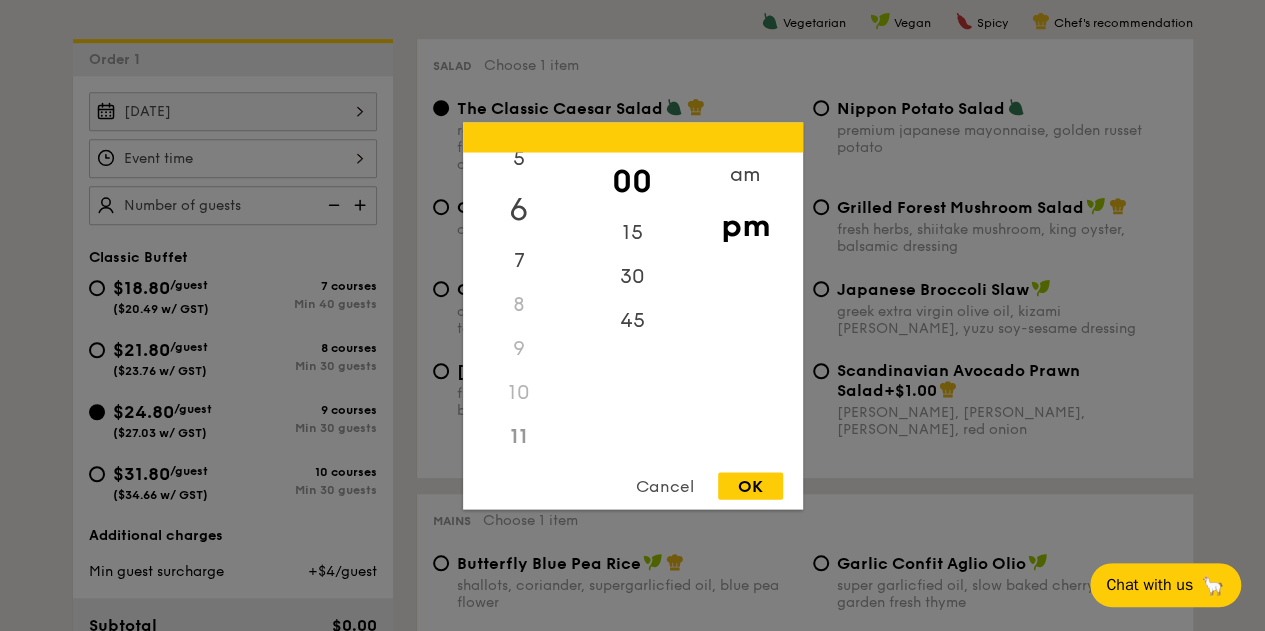 scroll, scrollTop: 200, scrollLeft: 0, axis: vertical 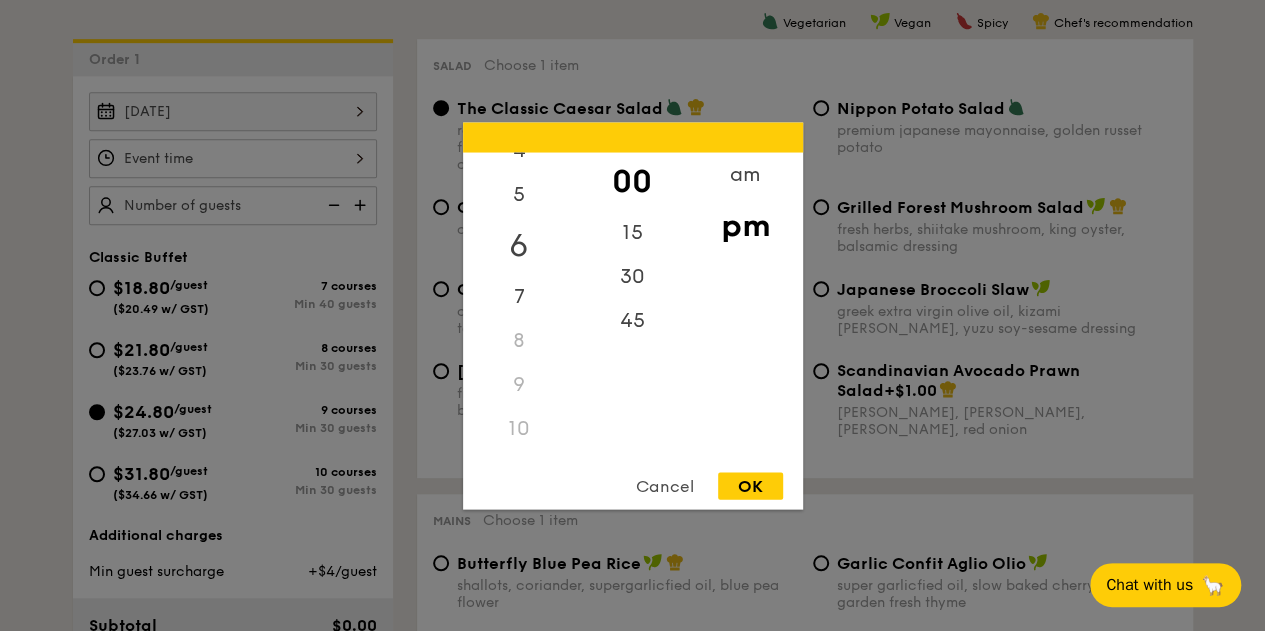 click on "5" at bounding box center [519, 194] 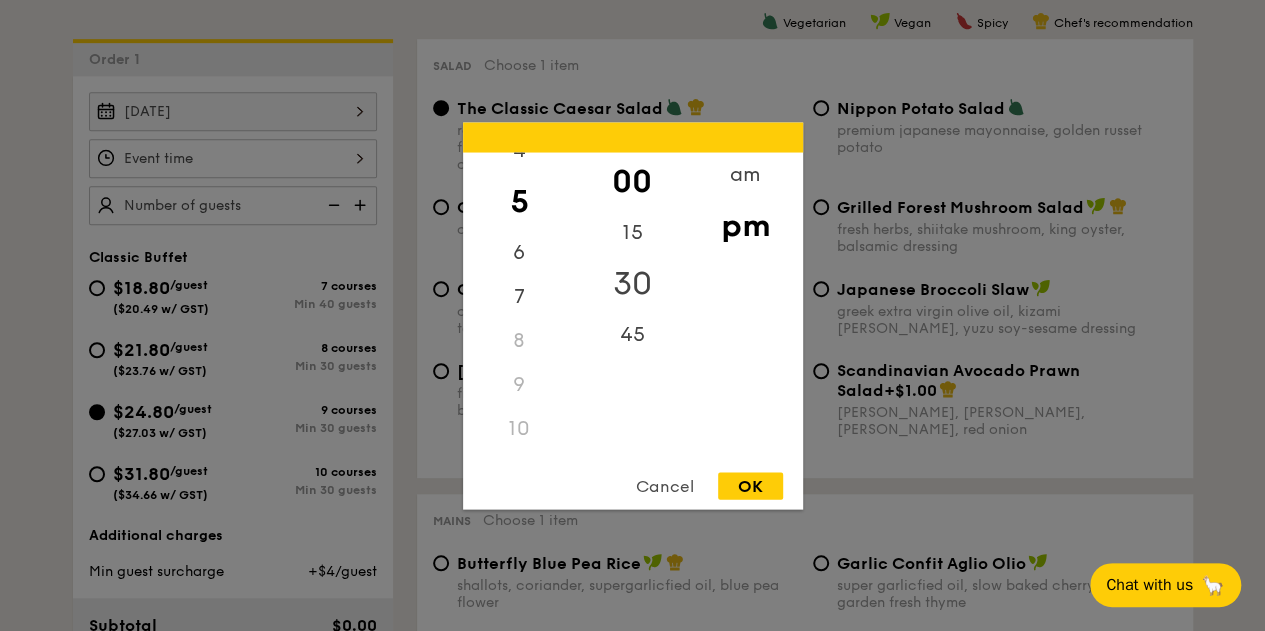 click on "30" at bounding box center [632, 283] 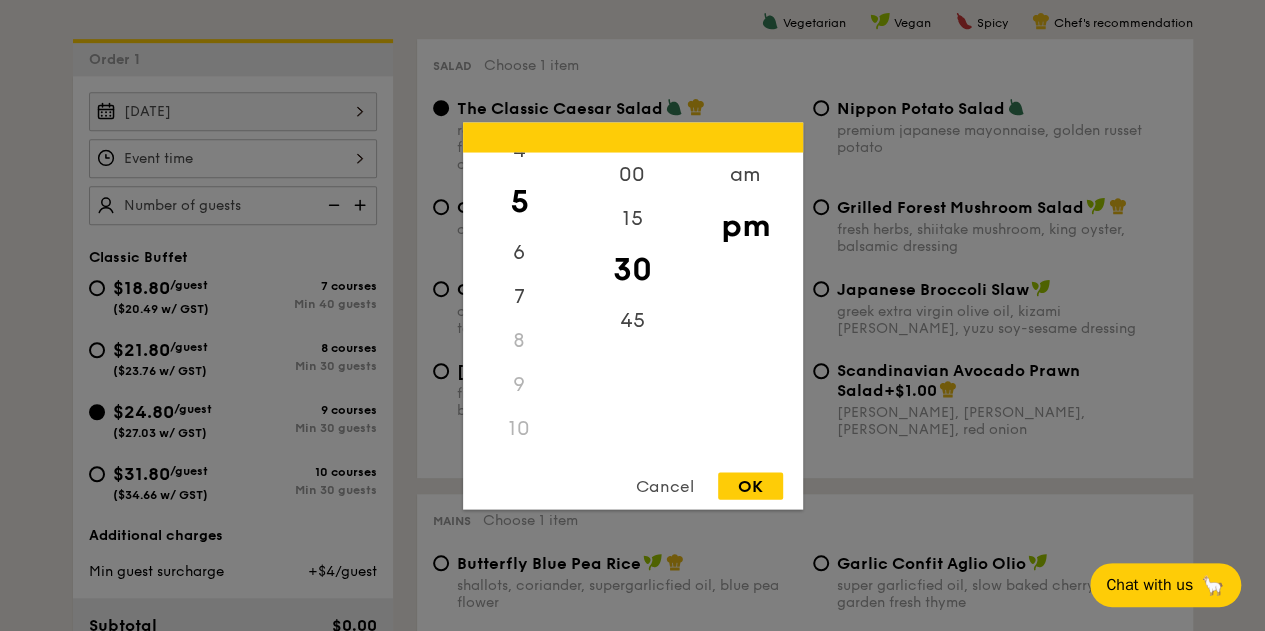 click on "OK" at bounding box center (750, 485) 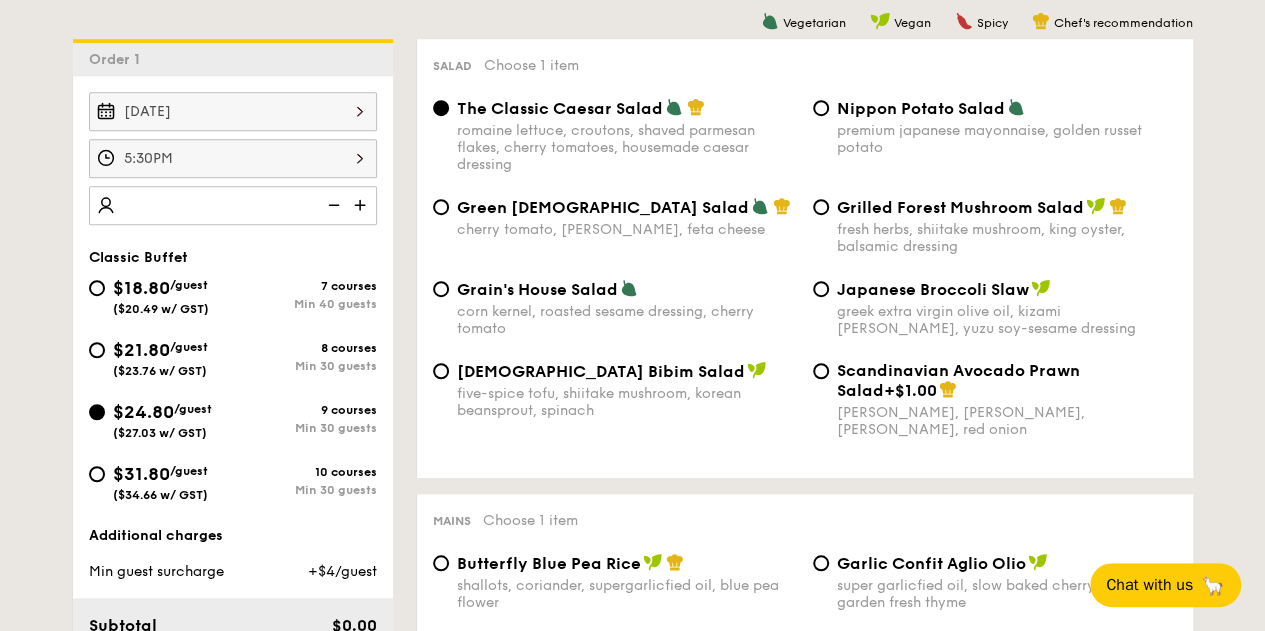 click on "5:30PM" at bounding box center [233, 158] 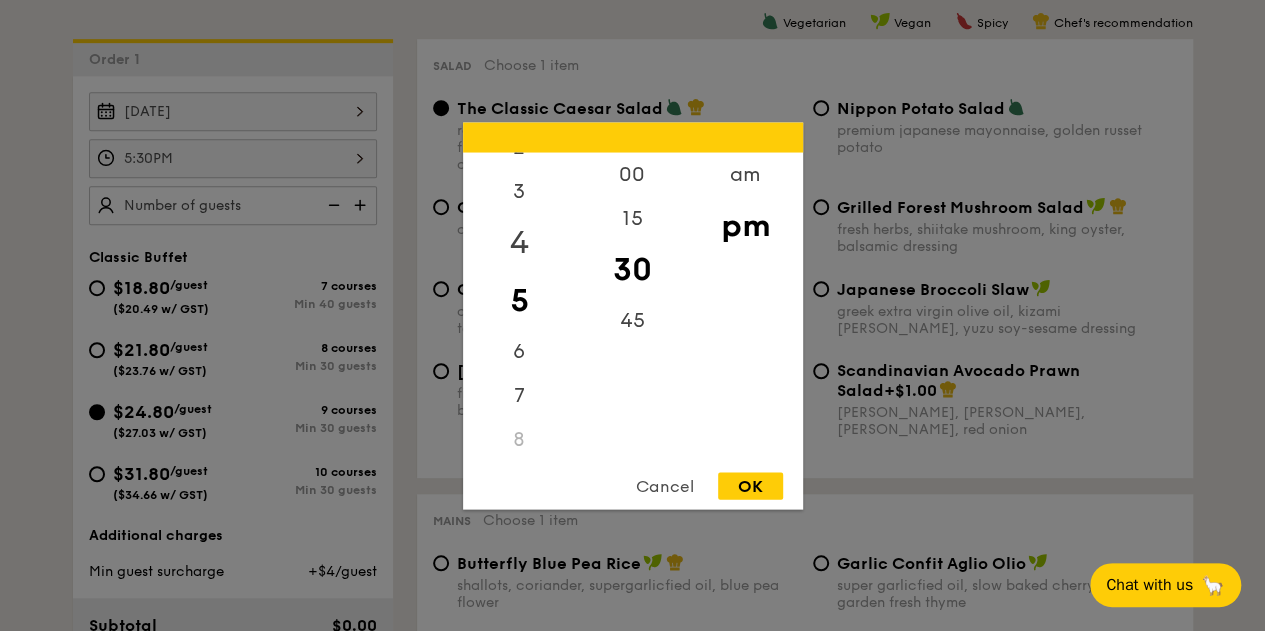 scroll, scrollTop: 116, scrollLeft: 0, axis: vertical 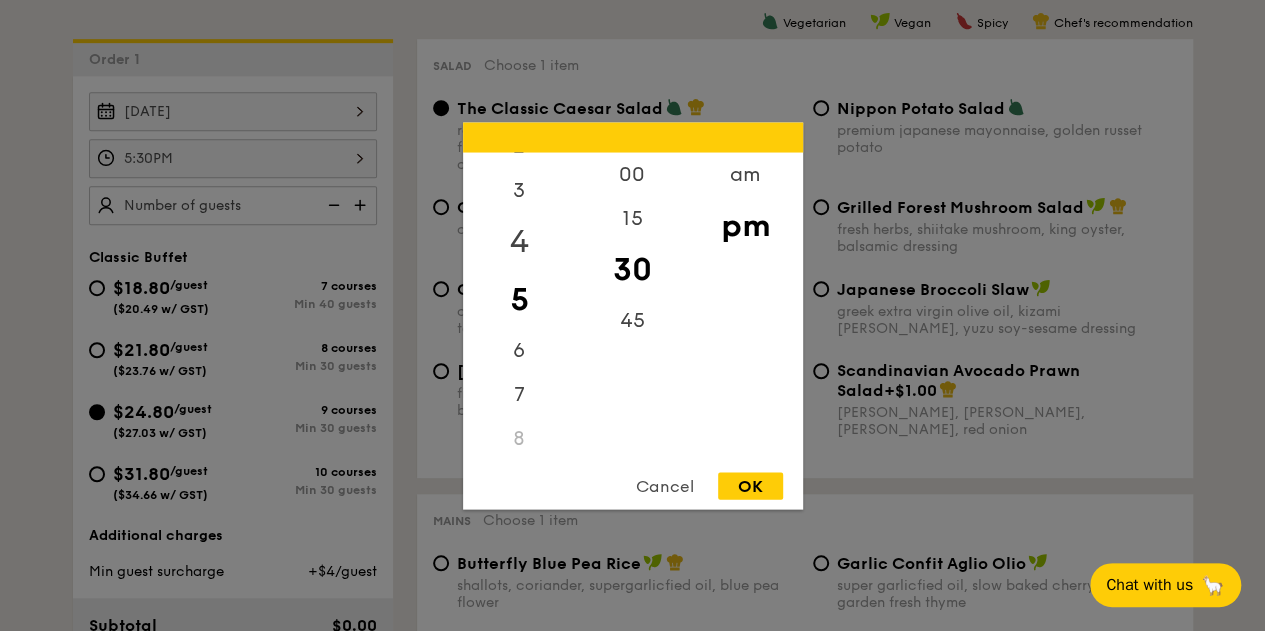 click on "6" at bounding box center (519, 350) 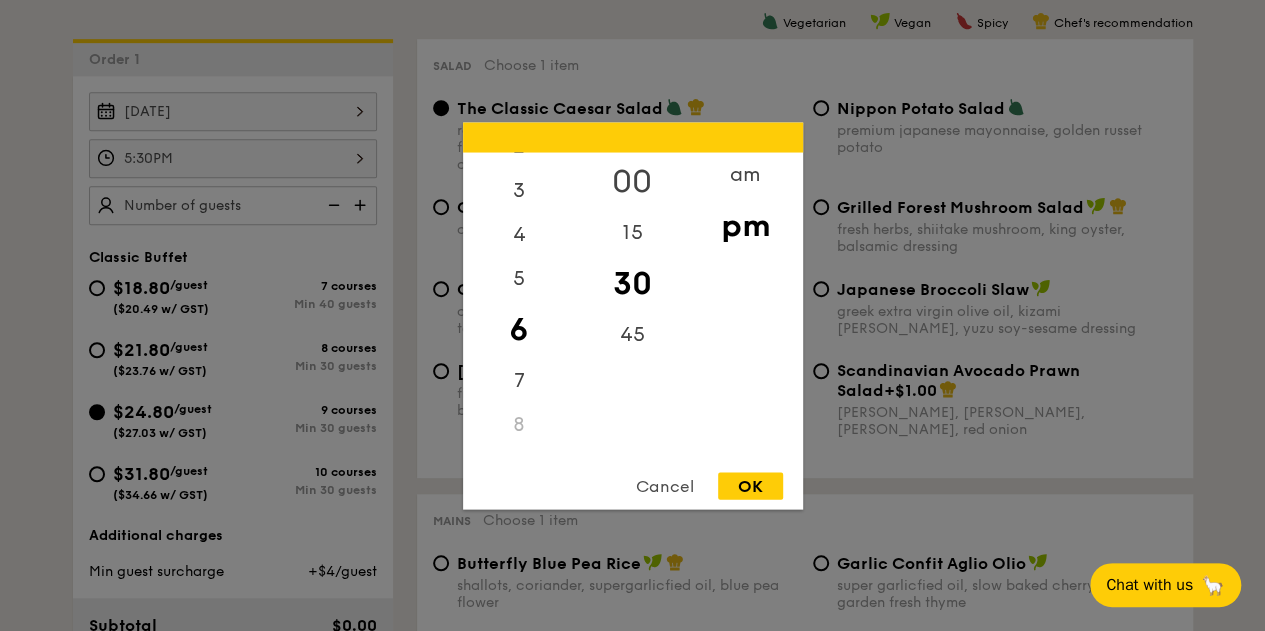 click on "00" at bounding box center [632, 181] 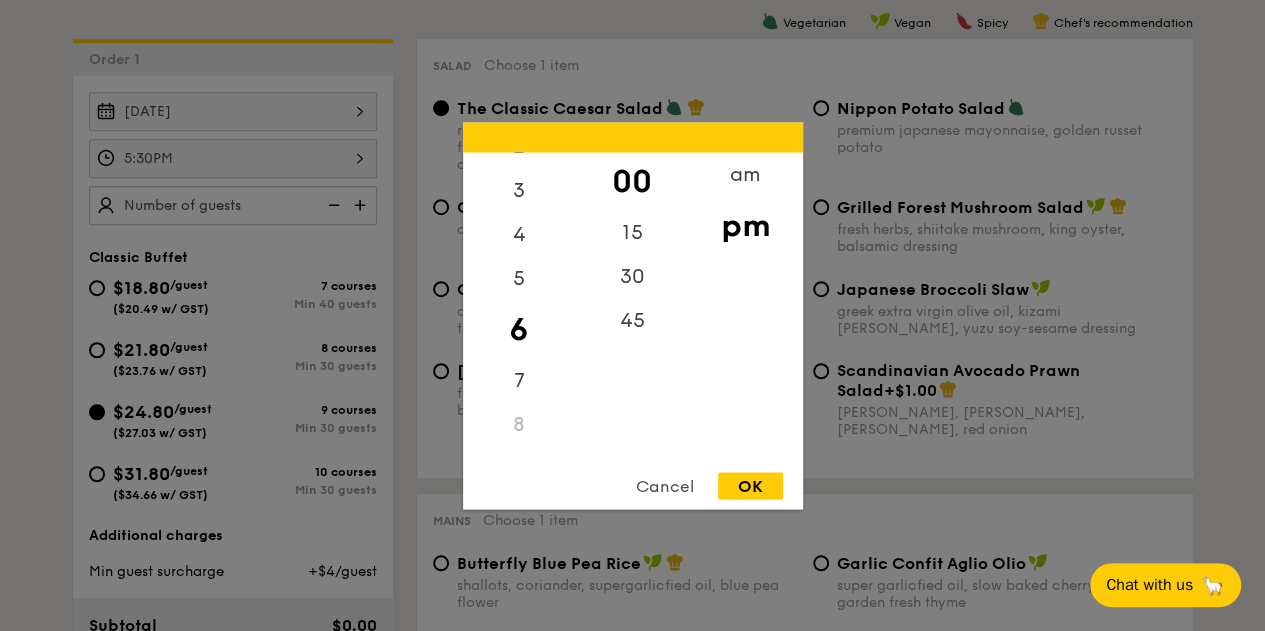 click on "OK" at bounding box center [750, 485] 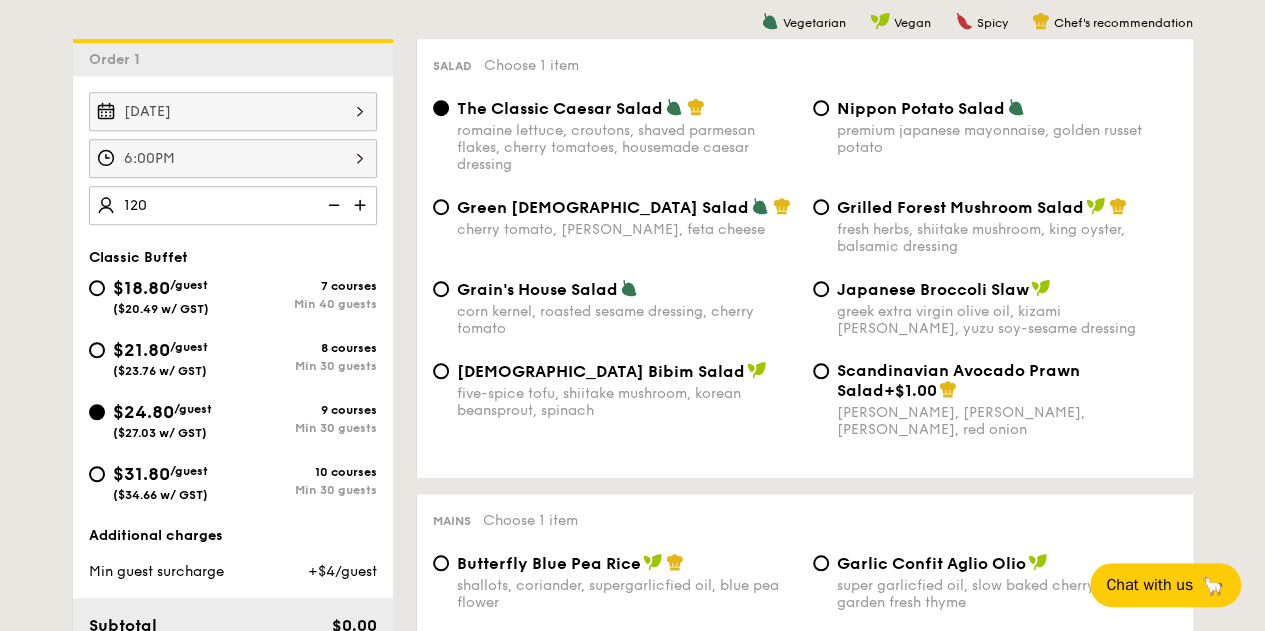 type on "120 guests" 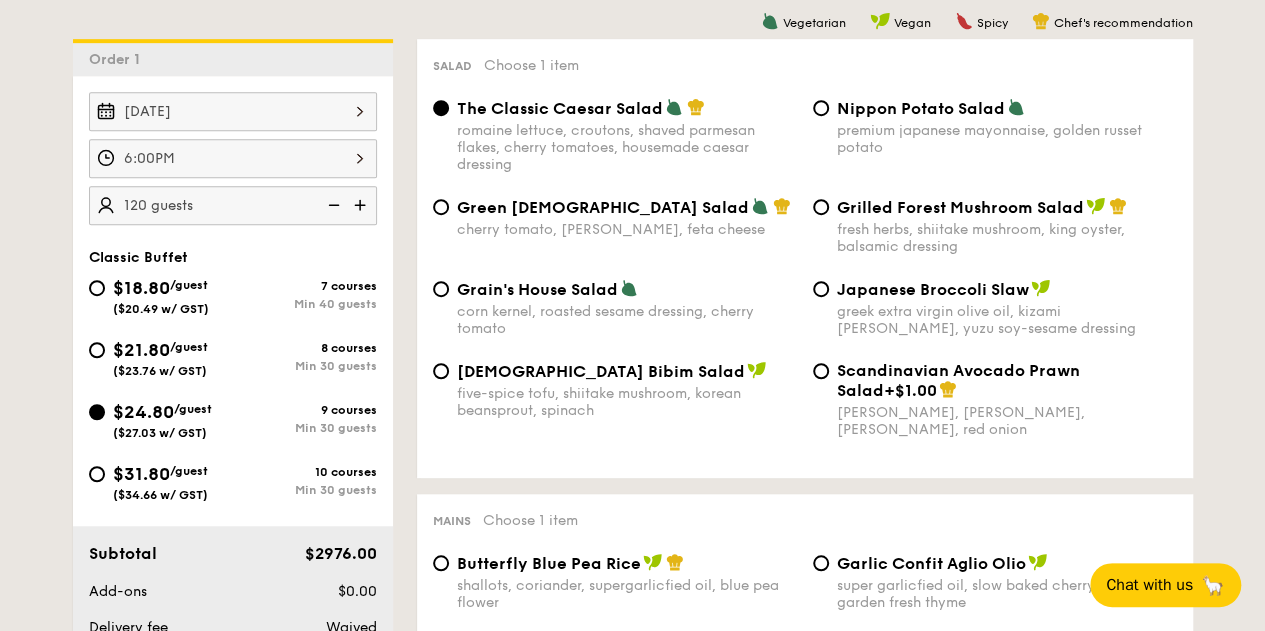 click on "five-spice tofu, shiitake mushroom, korean beansprout, spinach" at bounding box center [627, 402] 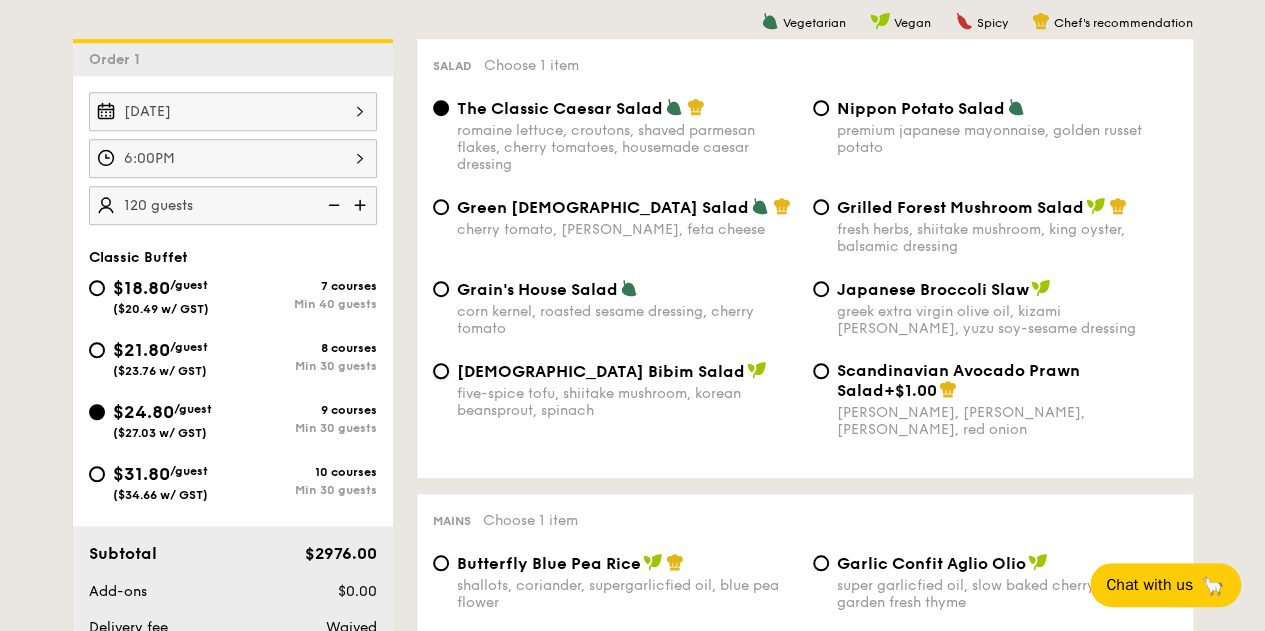 click on "Korean Bibim Salad five-spice tofu, shiitake mushroom, korean beansprout, spinach" at bounding box center (441, 371) 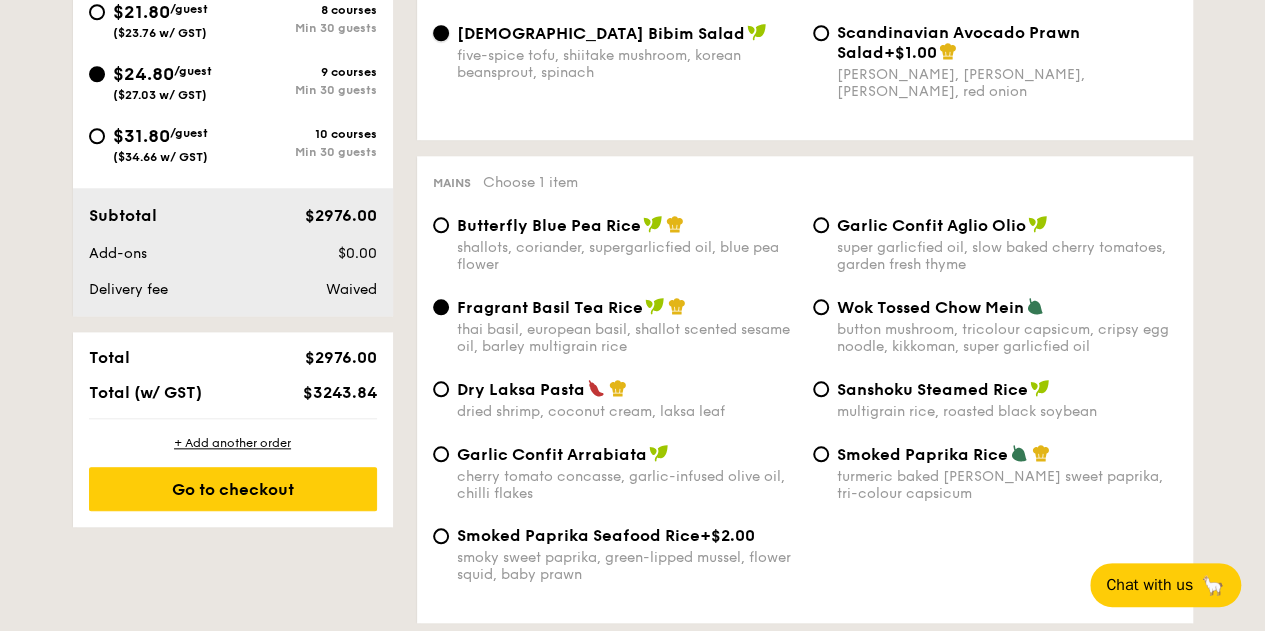 scroll, scrollTop: 873, scrollLeft: 0, axis: vertical 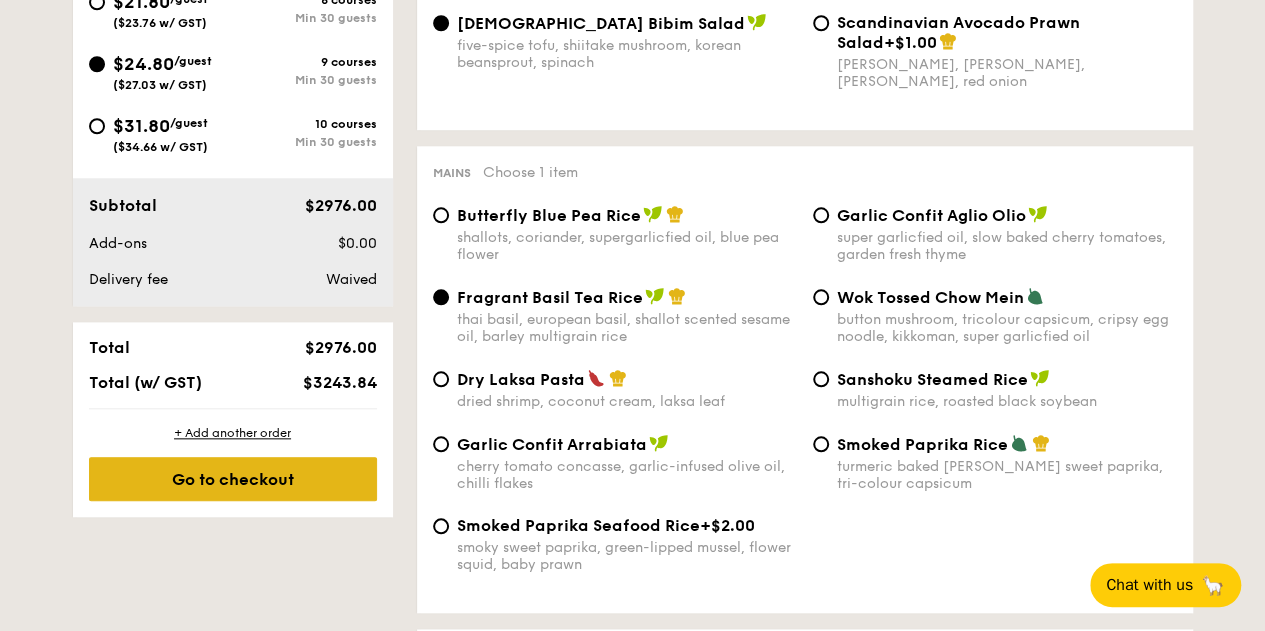 click on "Go to checkout" at bounding box center (233, 479) 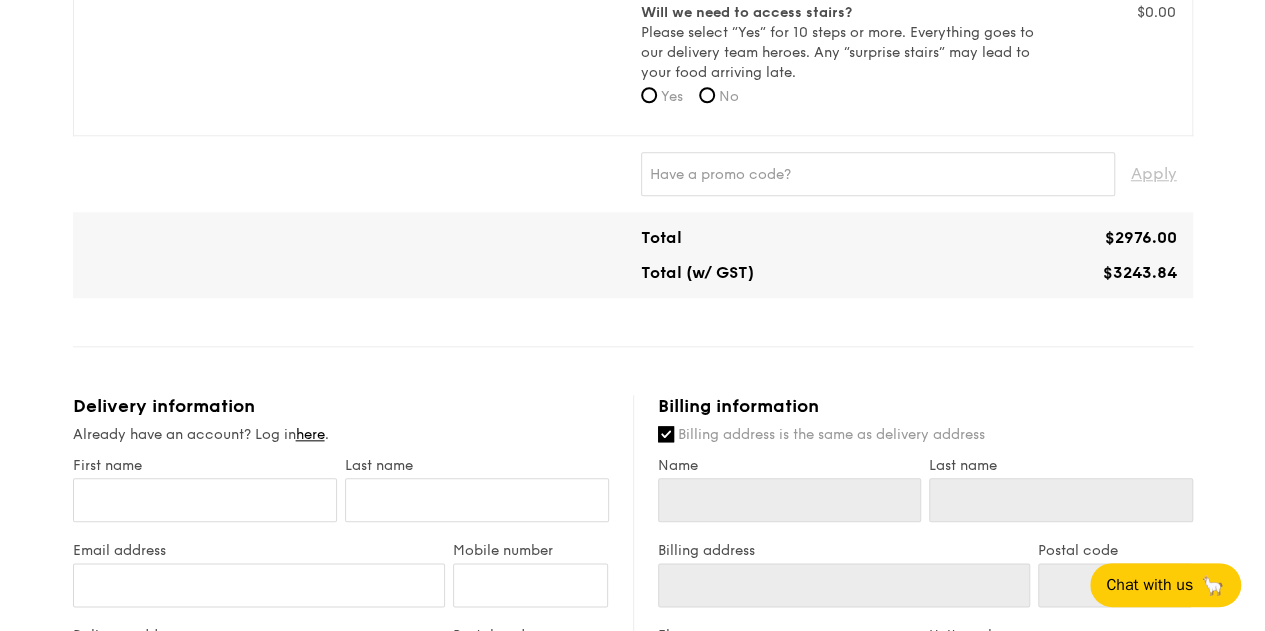 scroll, scrollTop: 0, scrollLeft: 0, axis: both 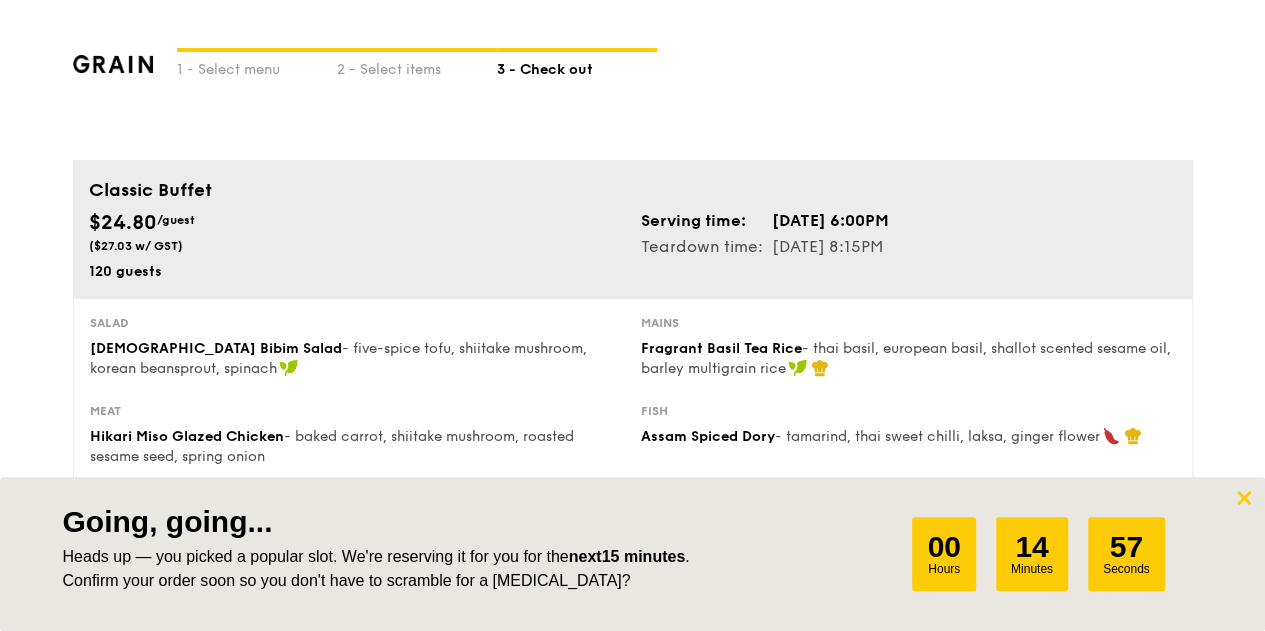 click 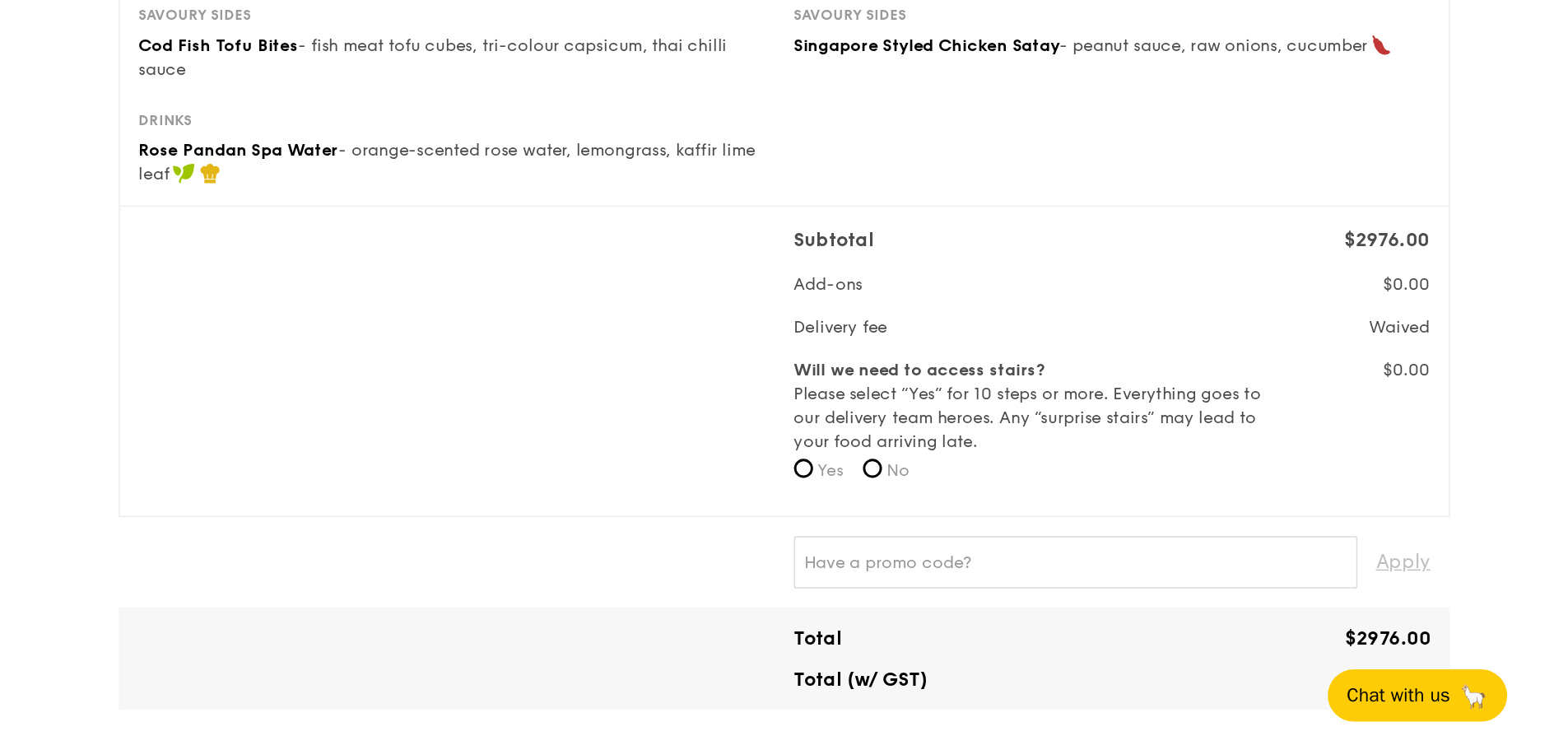 scroll, scrollTop: 501, scrollLeft: 0, axis: vertical 